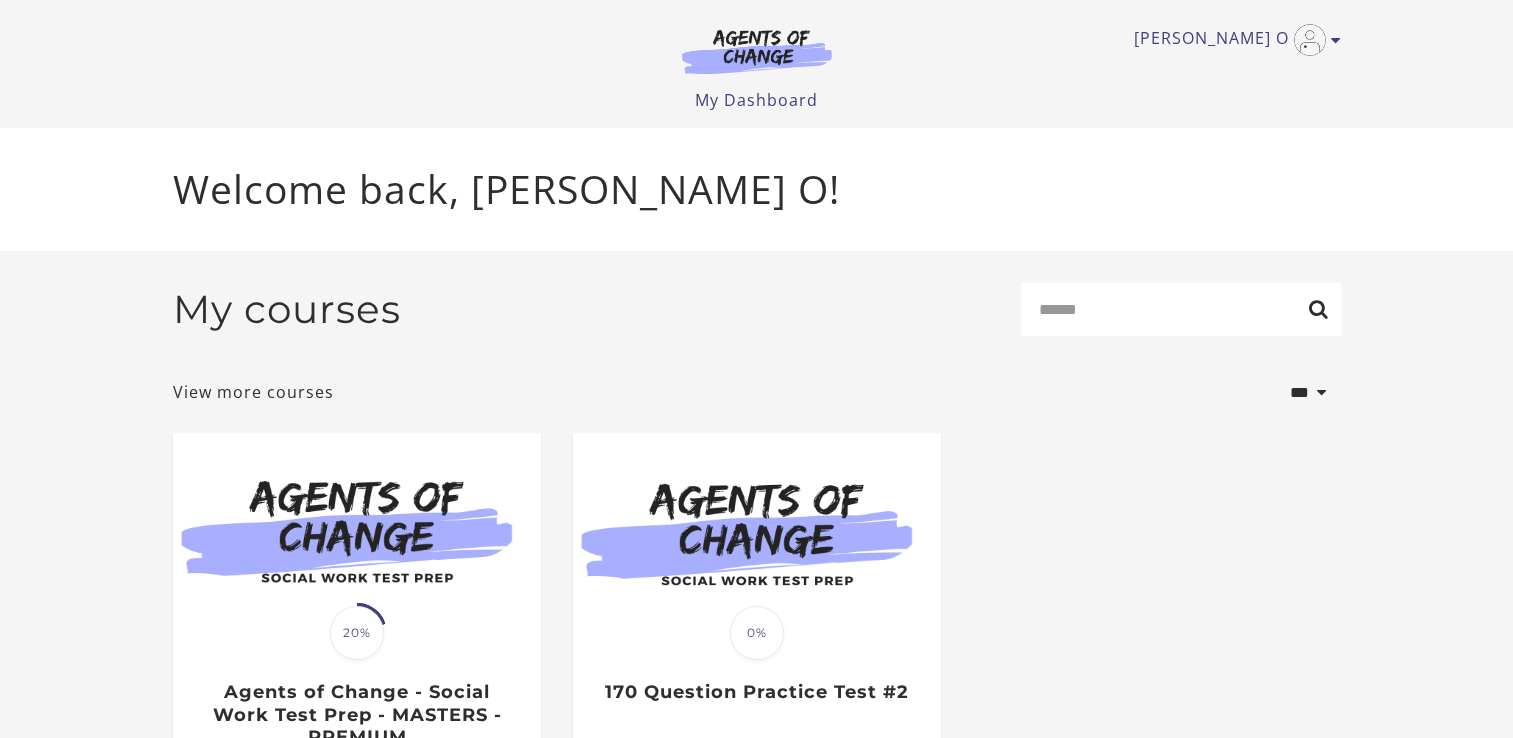 scroll, scrollTop: 0, scrollLeft: 0, axis: both 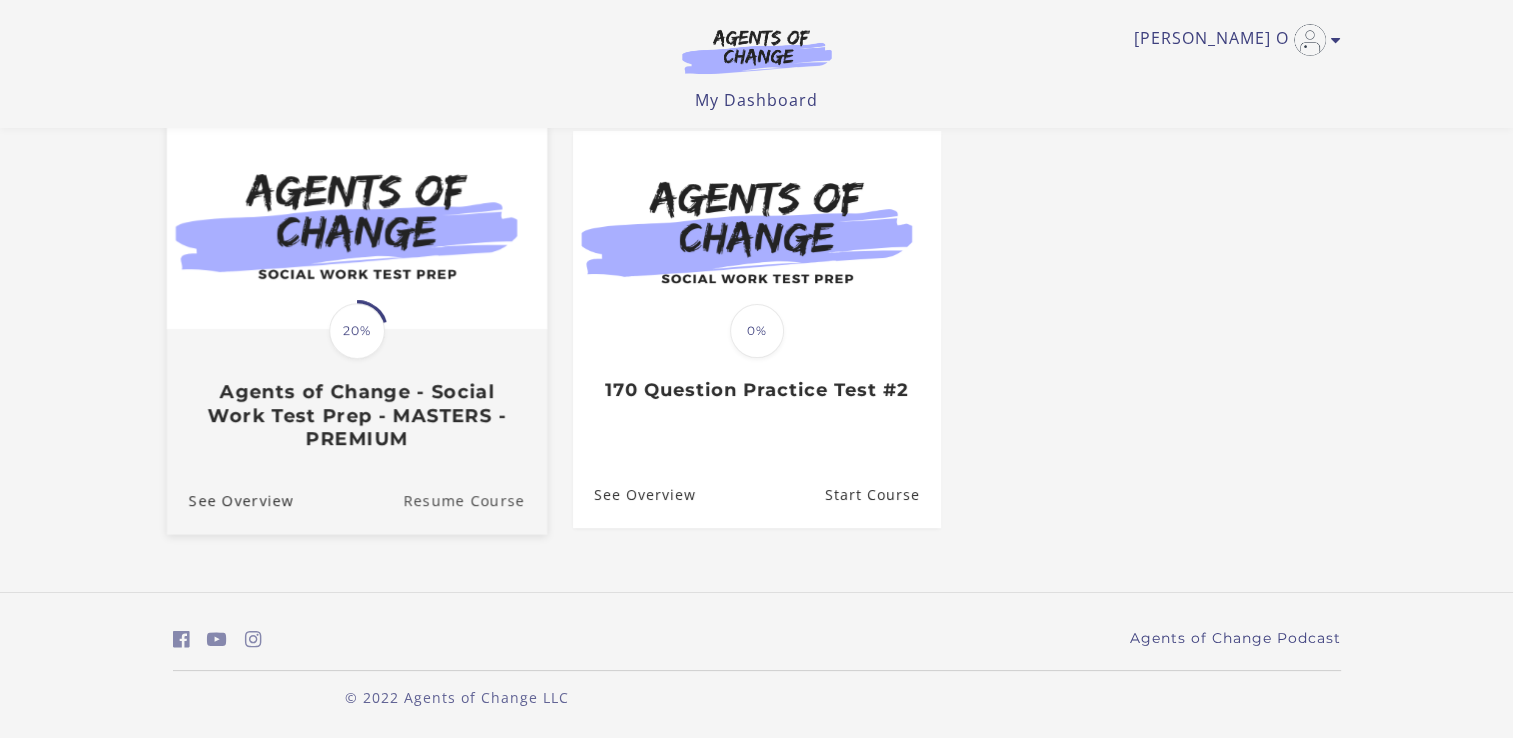 click on "Resume Course" at bounding box center (475, 500) 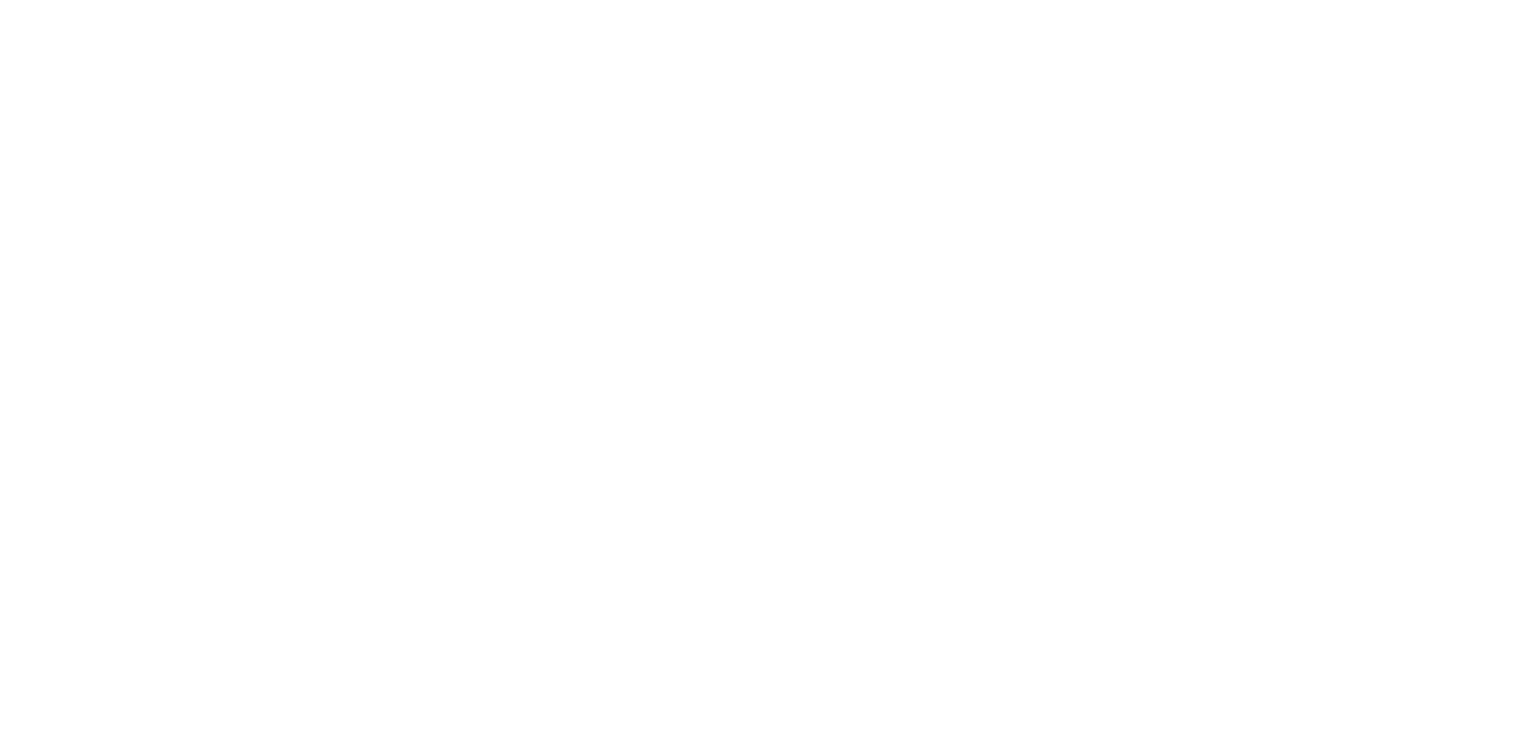 scroll, scrollTop: 0, scrollLeft: 0, axis: both 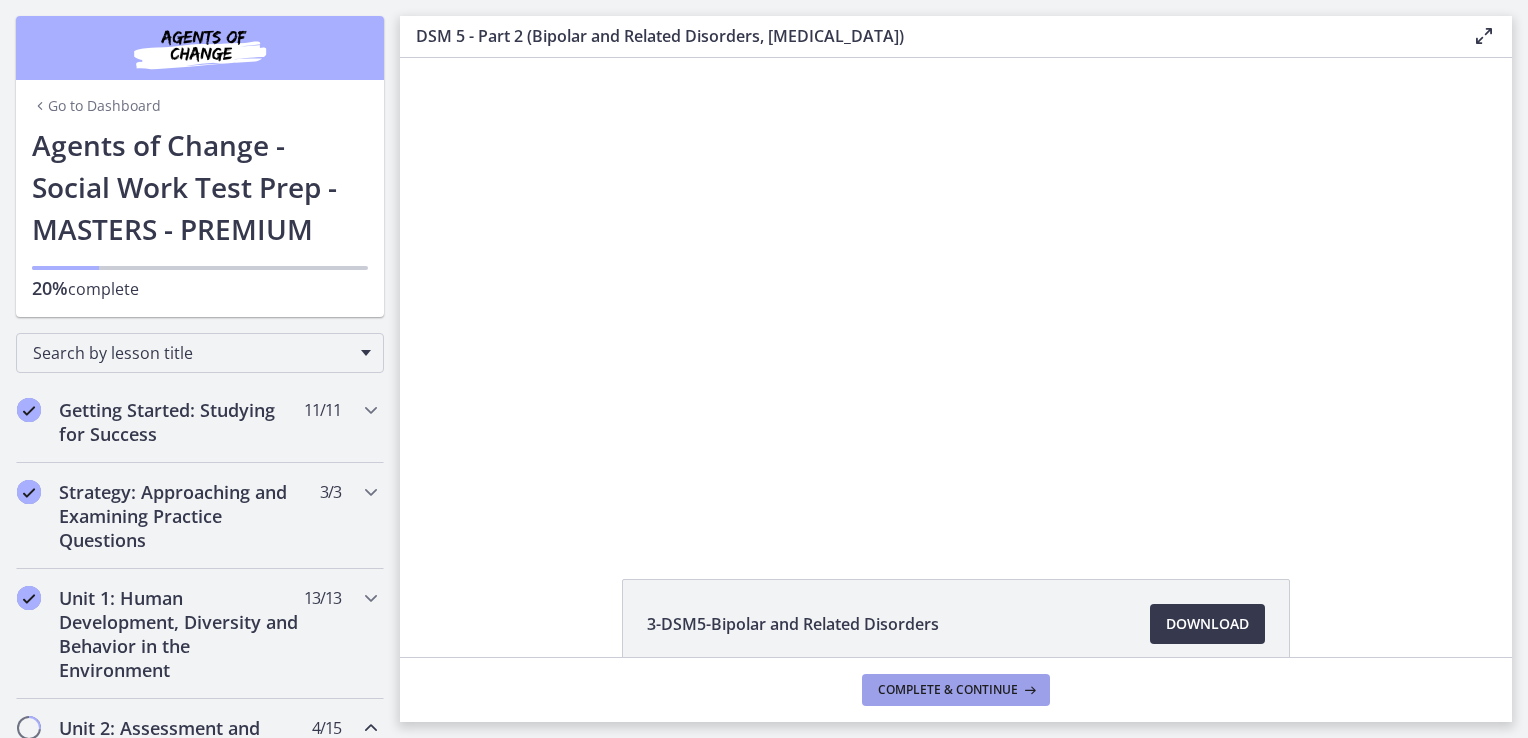 click on "Complete & continue" at bounding box center [948, 690] 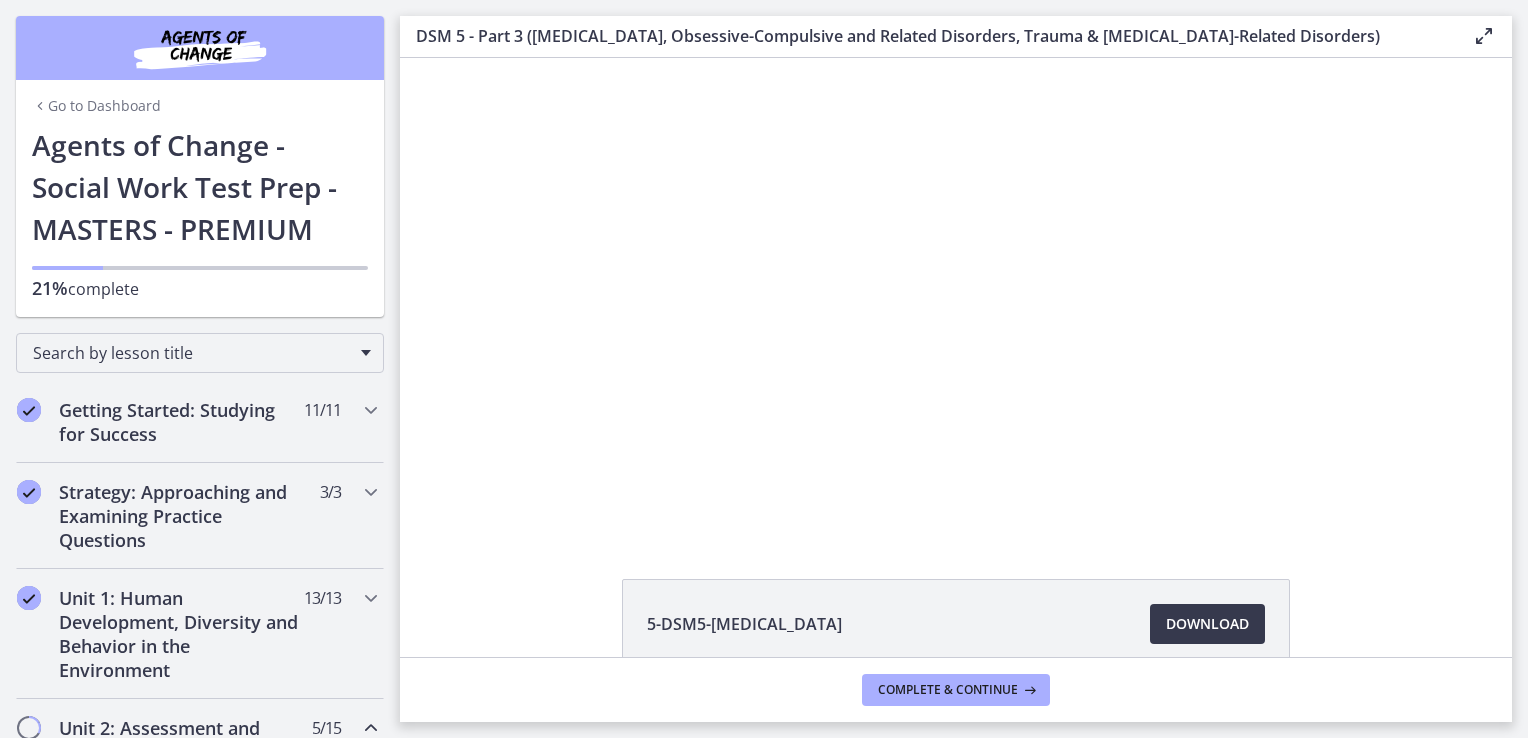 scroll, scrollTop: 0, scrollLeft: 0, axis: both 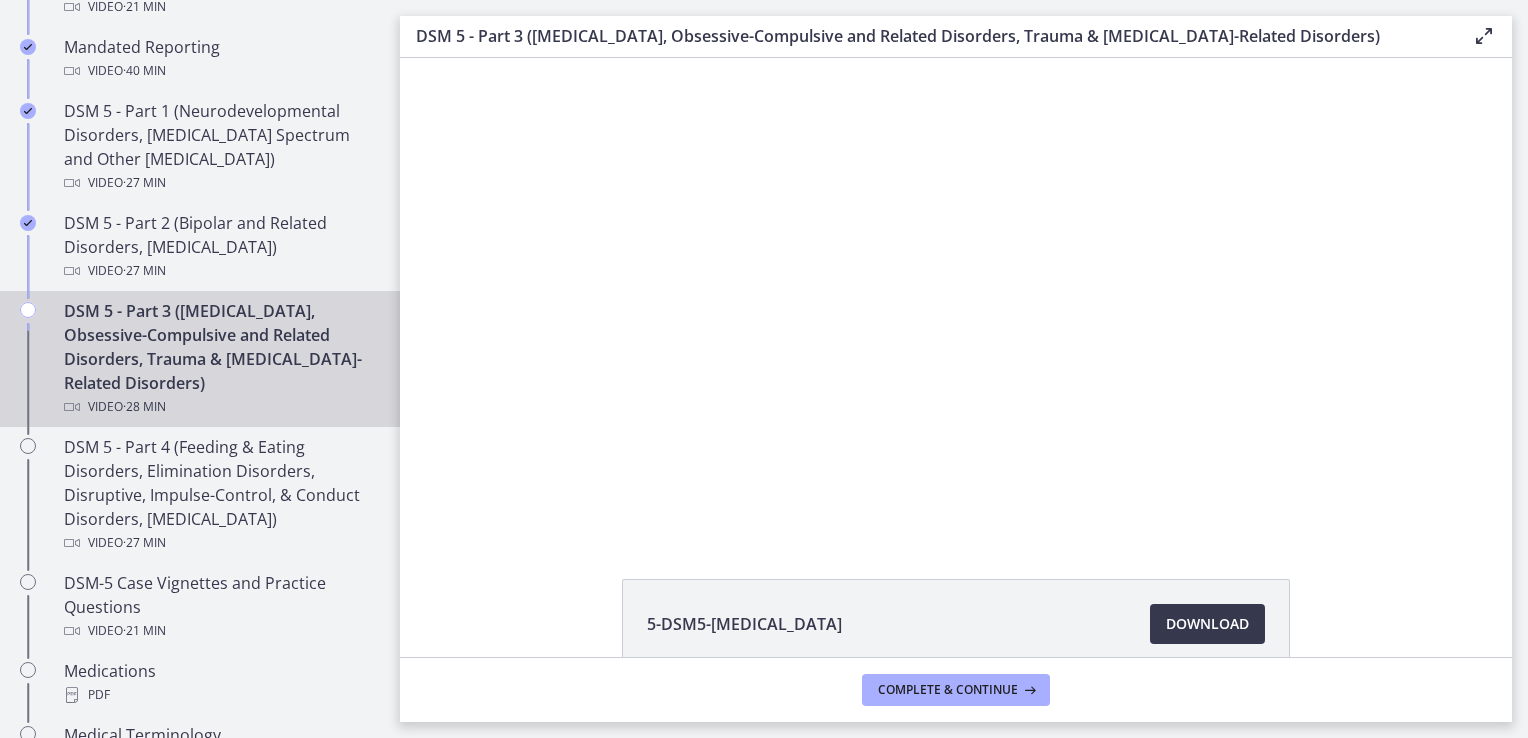 click on "5-DSM5-[MEDICAL_DATA]
Download
Opens in a new window
6-DSM5-Obsessive-Compulsive and Related Disorders
Download
Opens in a new window
7-DSM5-Trauma _ [MEDICAL_DATA]-Related Disorders
Download" at bounding box center [956, 770] 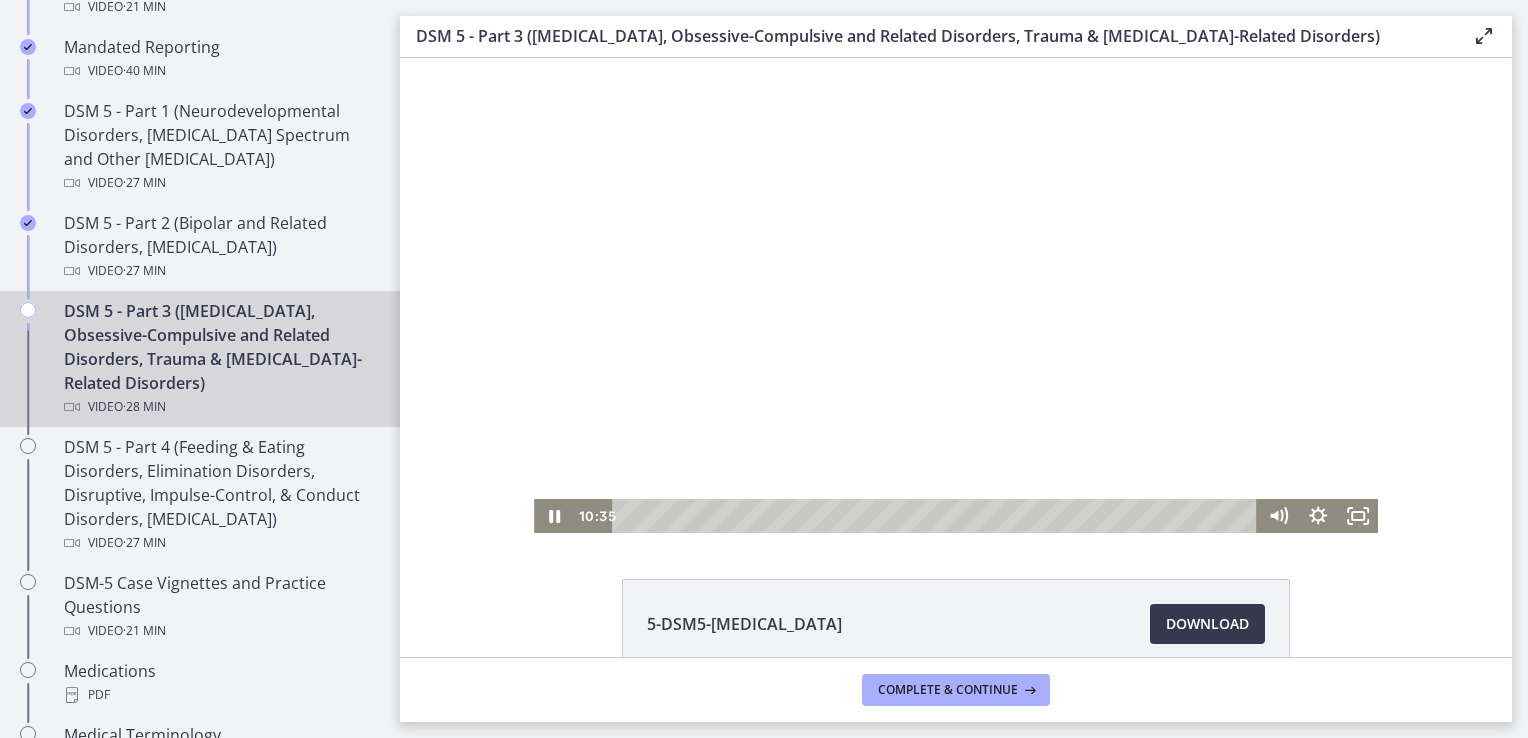 click at bounding box center (956, 295) 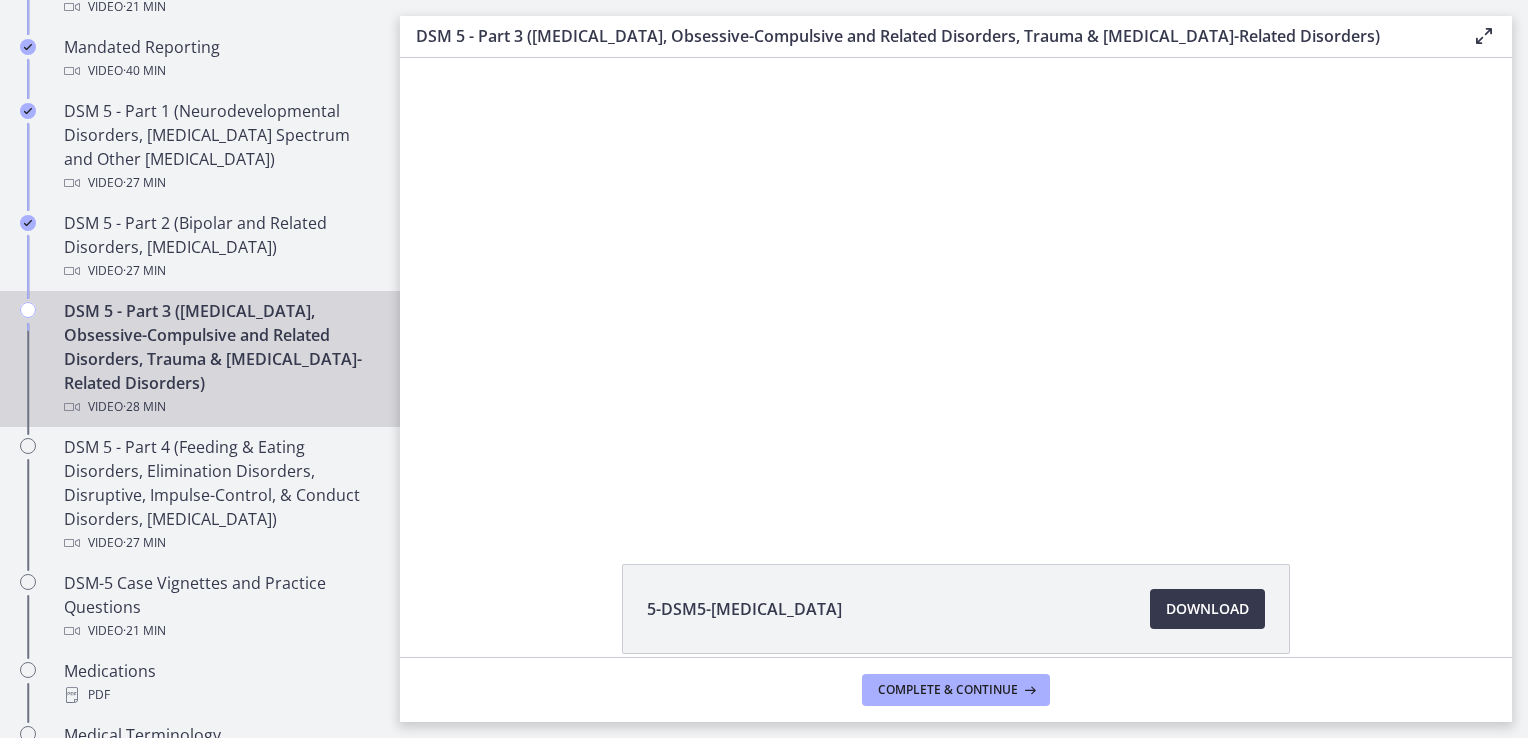 scroll, scrollTop: 0, scrollLeft: 0, axis: both 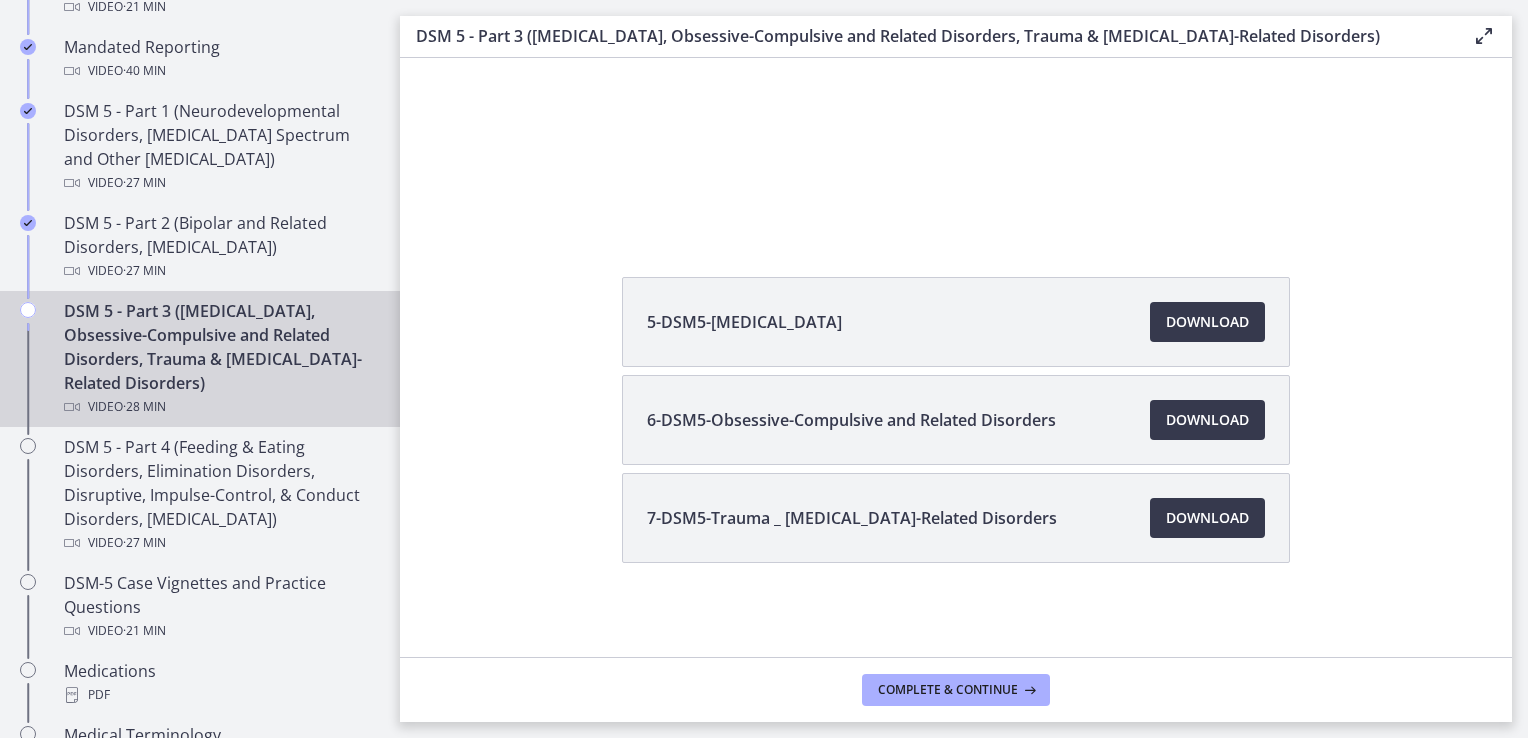click on "5-DSM5-[MEDICAL_DATA]
Download
Opens in a new window
6-DSM5-Obsessive-Compulsive and Related Disorders
Download
Opens in a new window
7-DSM5-Trauma _ [MEDICAL_DATA]-Related Disorders" 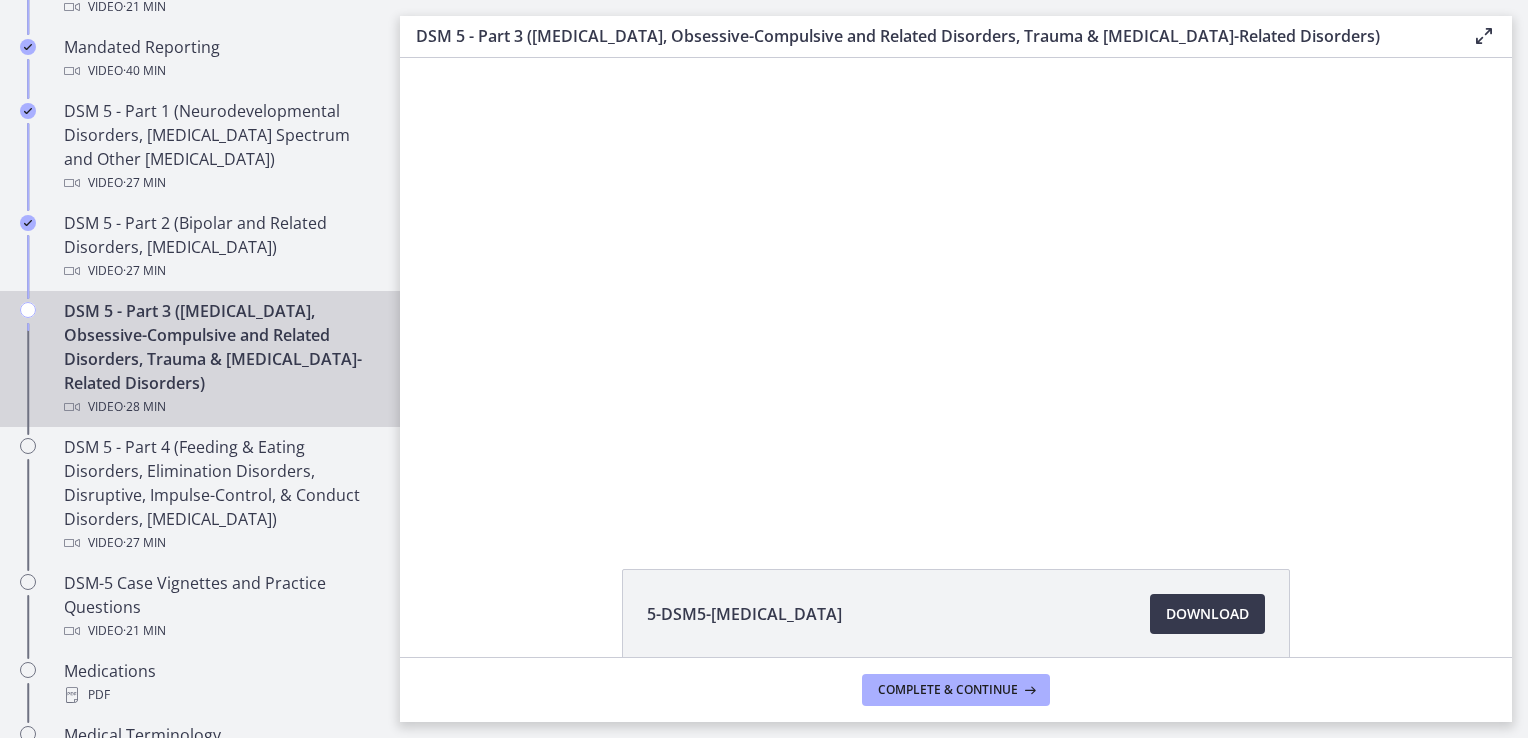 scroll, scrollTop: 0, scrollLeft: 0, axis: both 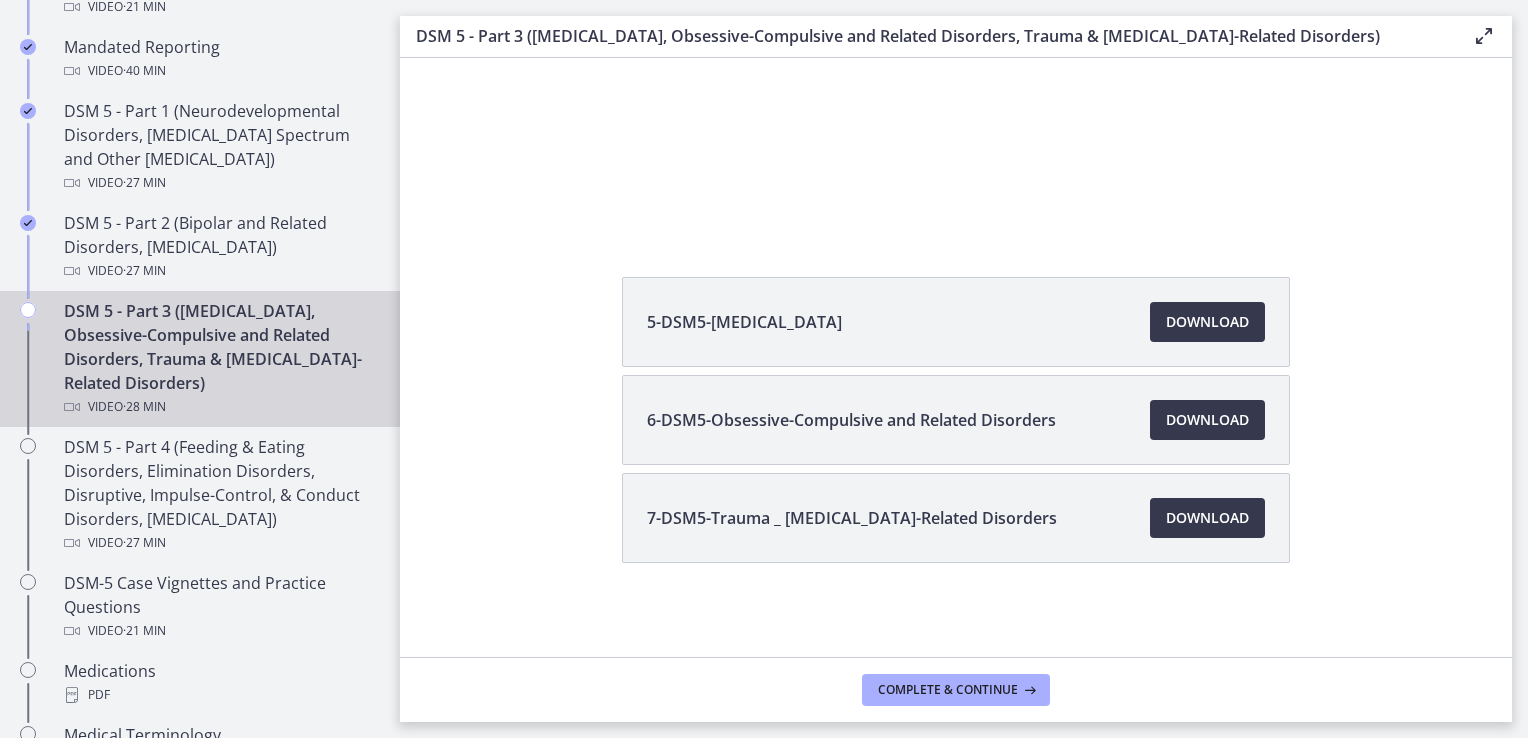 click on "5-DSM5-[MEDICAL_DATA]
Download
Opens in a new window
6-DSM5-Obsessive-Compulsive and Related Disorders
Download
Opens in a new window
7-DSM5-Trauma _ [MEDICAL_DATA]-Related Disorders
Download" at bounding box center (956, 468) 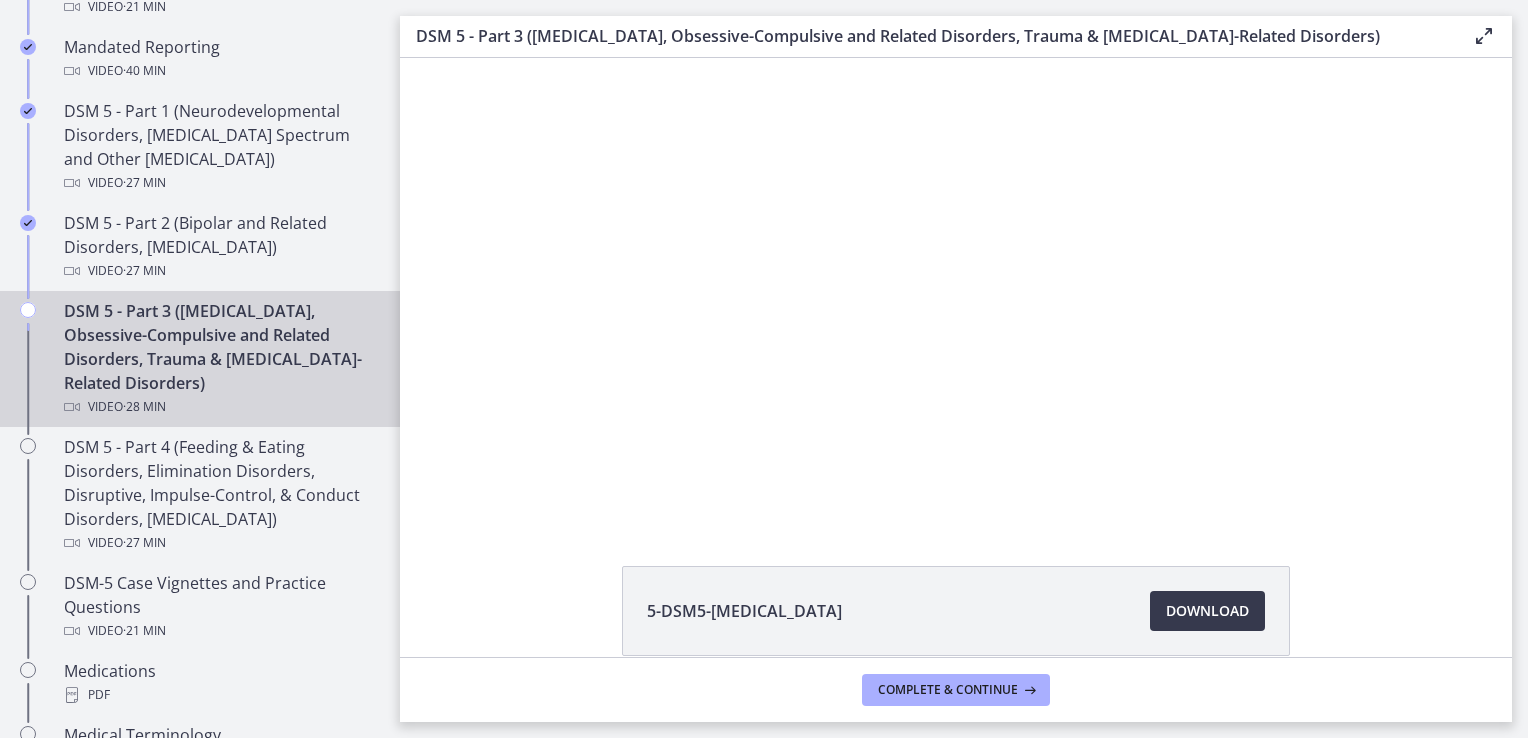 scroll, scrollTop: 0, scrollLeft: 0, axis: both 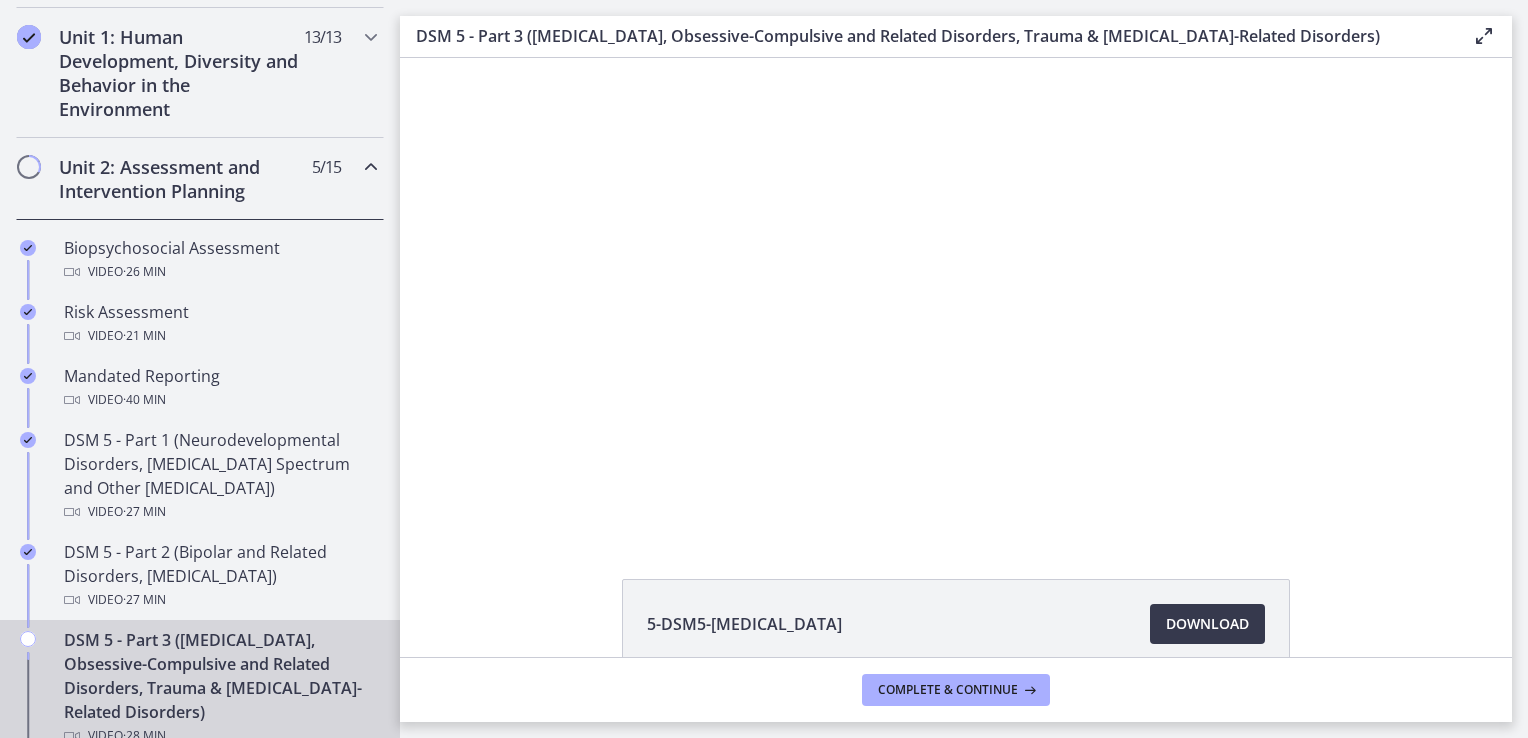 drag, startPoint x: 1512, startPoint y: 240, endPoint x: 1513, endPoint y: 333, distance: 93.00538 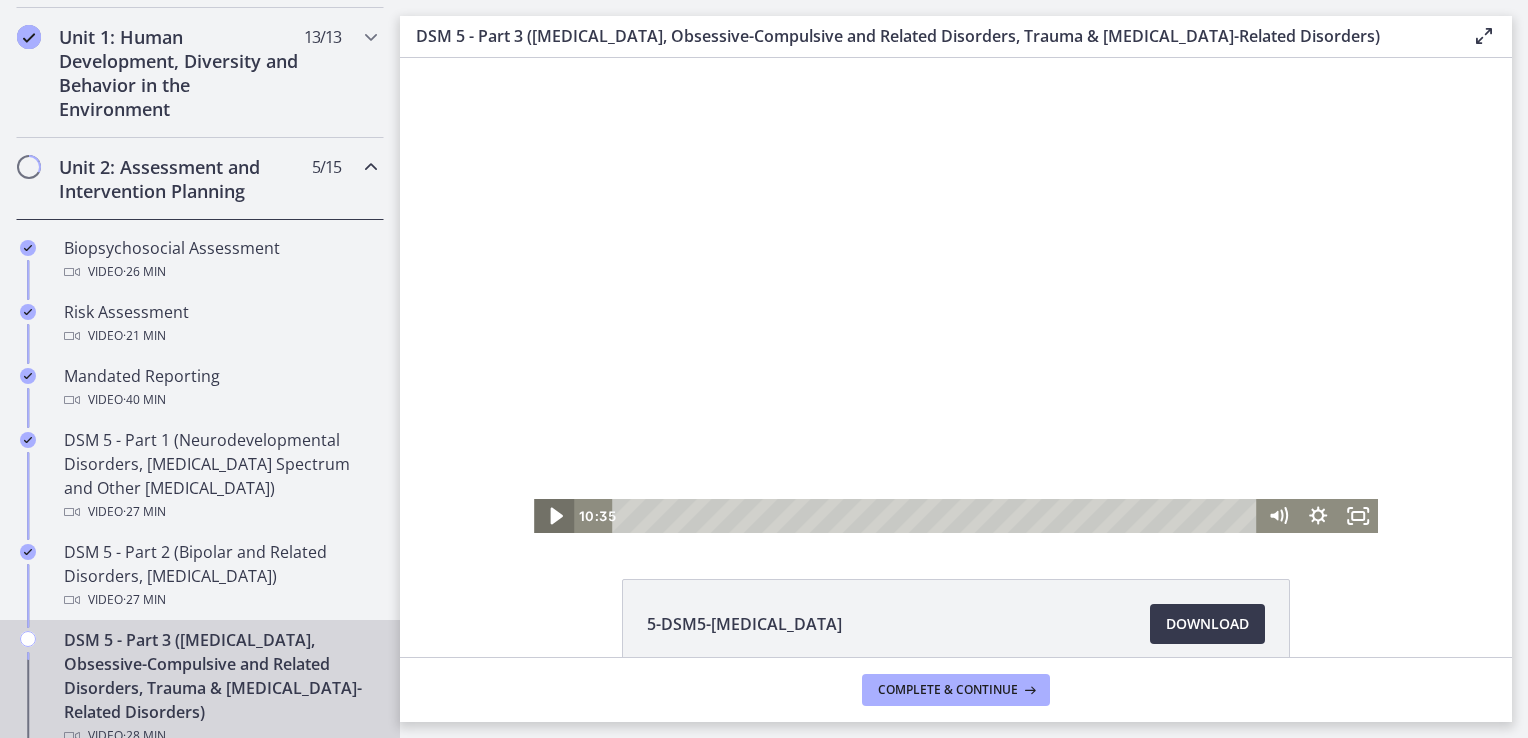 click 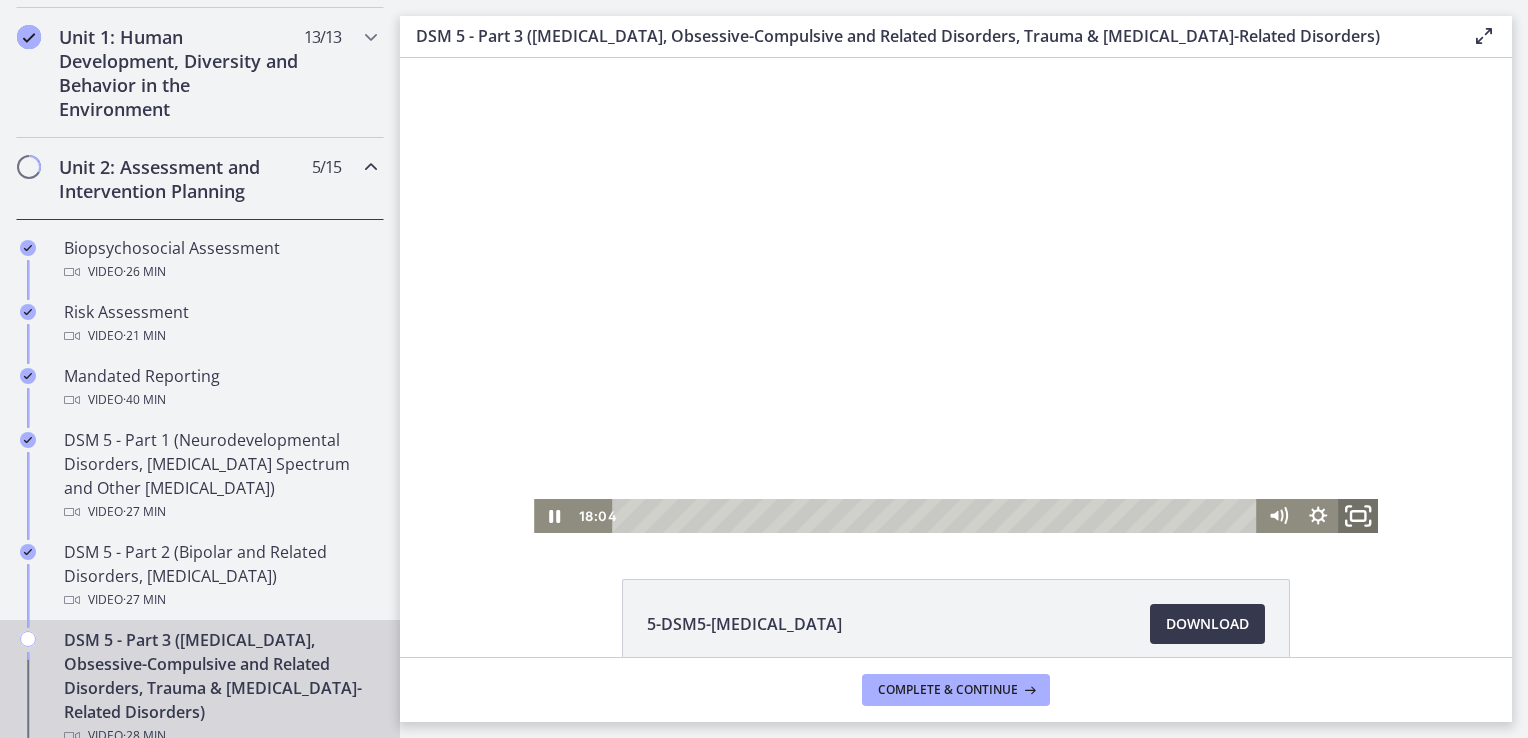 click 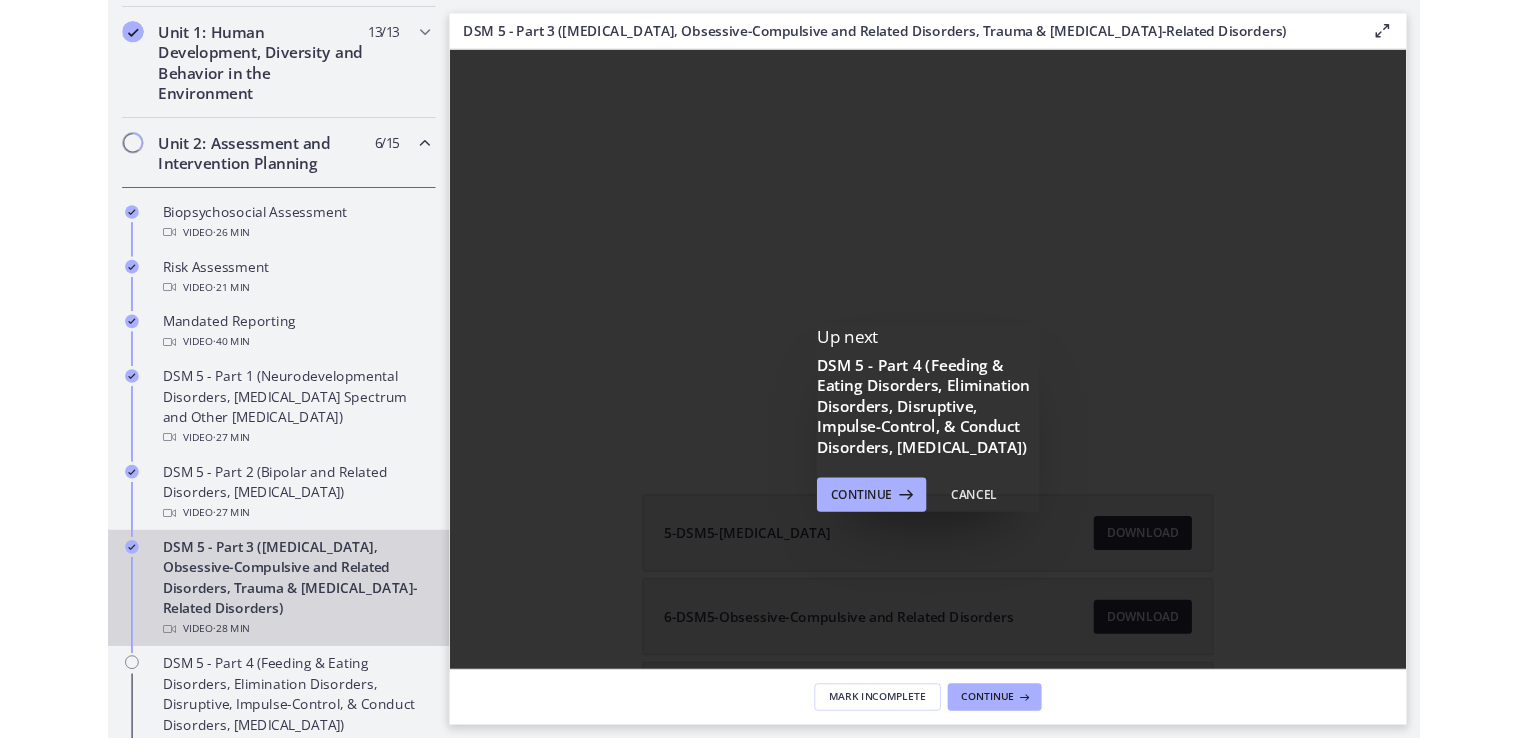 scroll, scrollTop: 0, scrollLeft: 0, axis: both 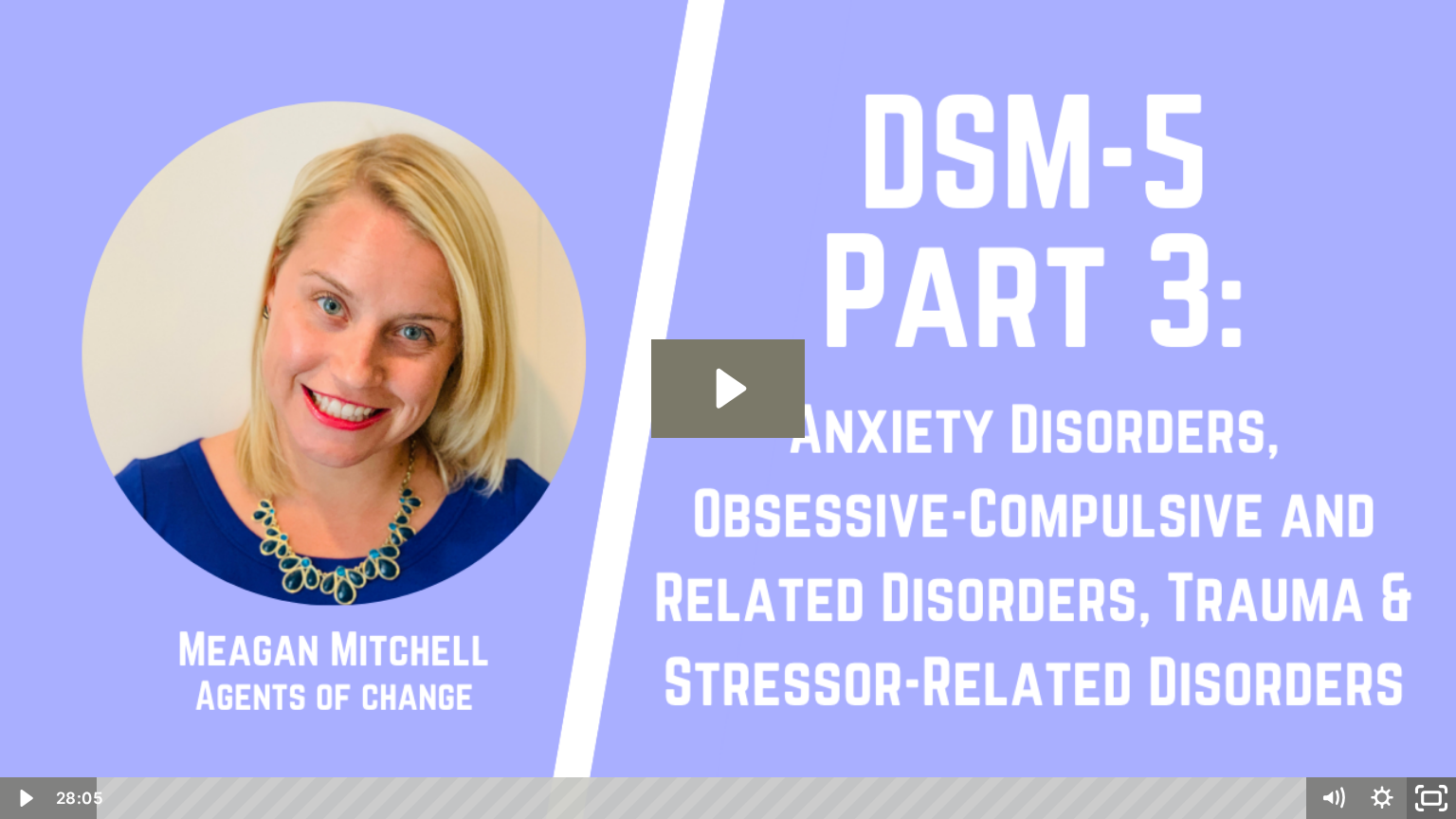 click 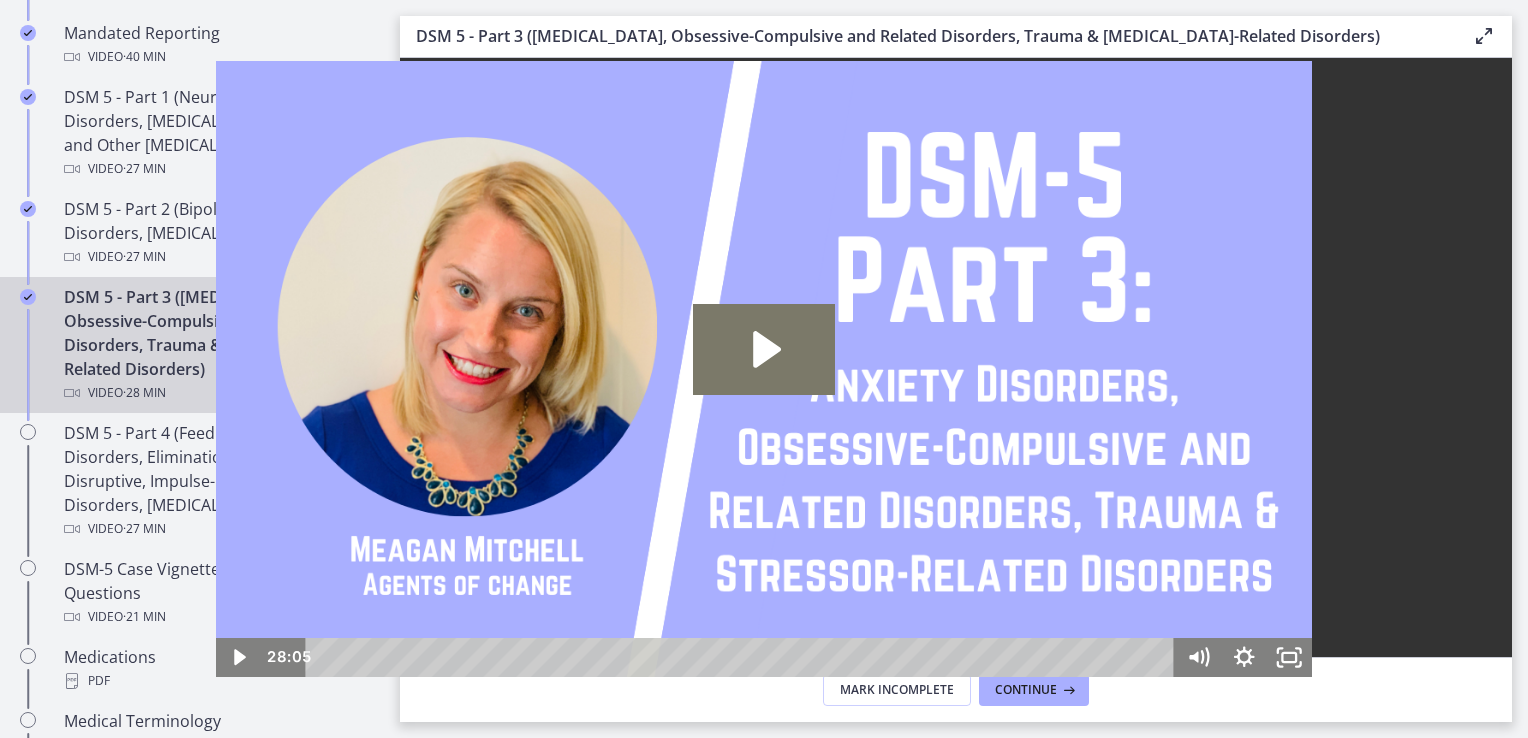scroll, scrollTop: 911, scrollLeft: 0, axis: vertical 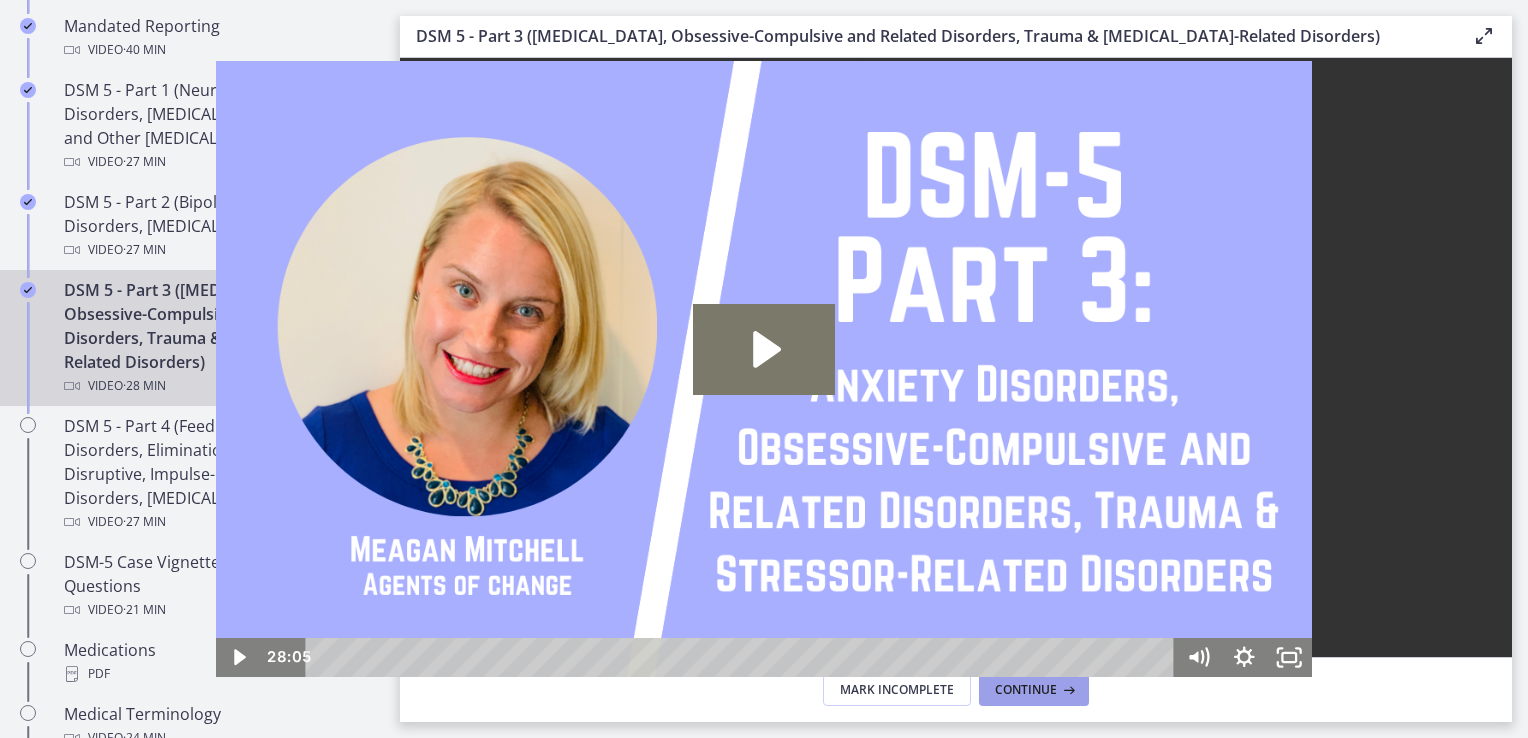 click at bounding box center (1067, 690) 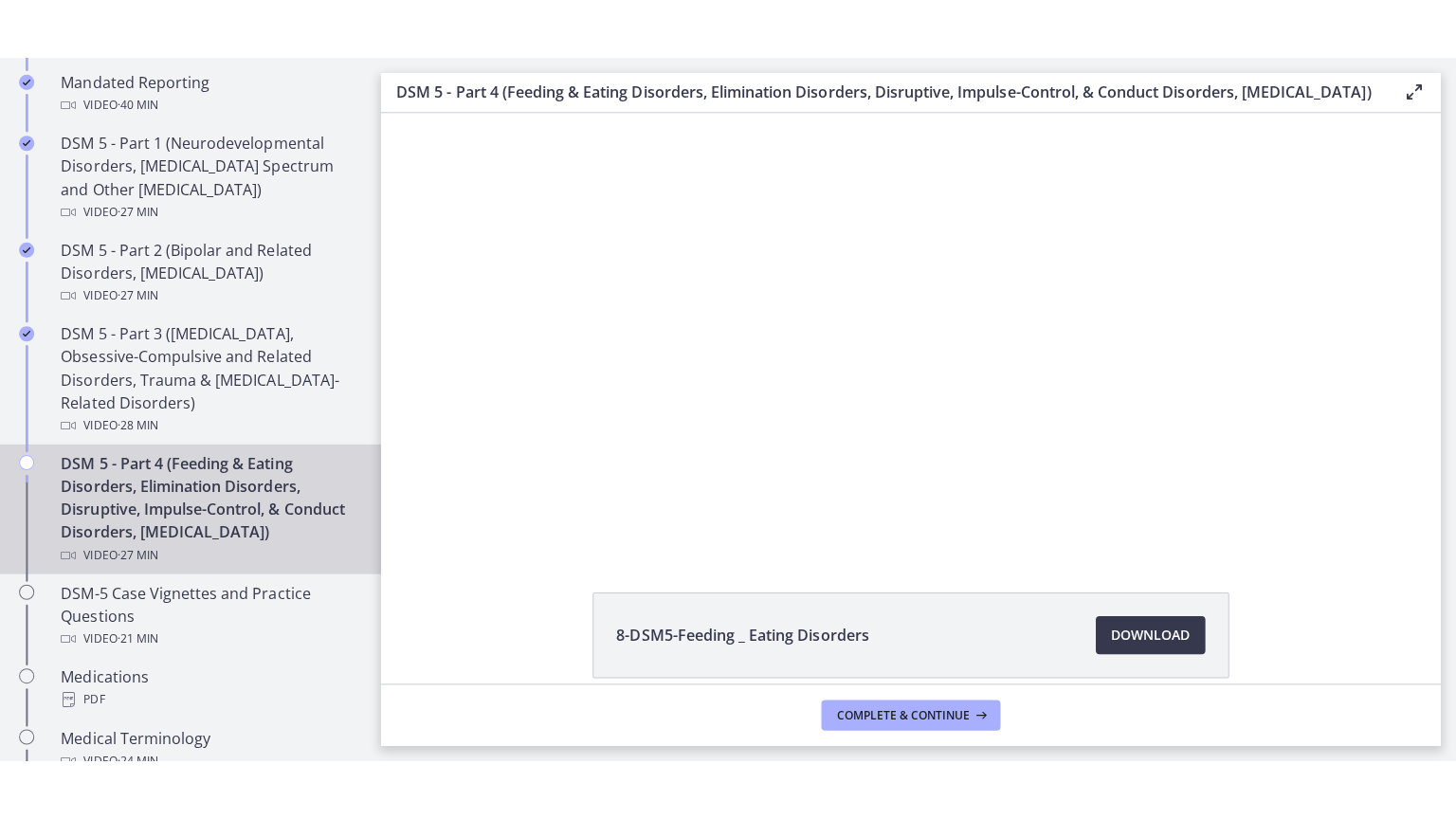 scroll, scrollTop: 0, scrollLeft: 0, axis: both 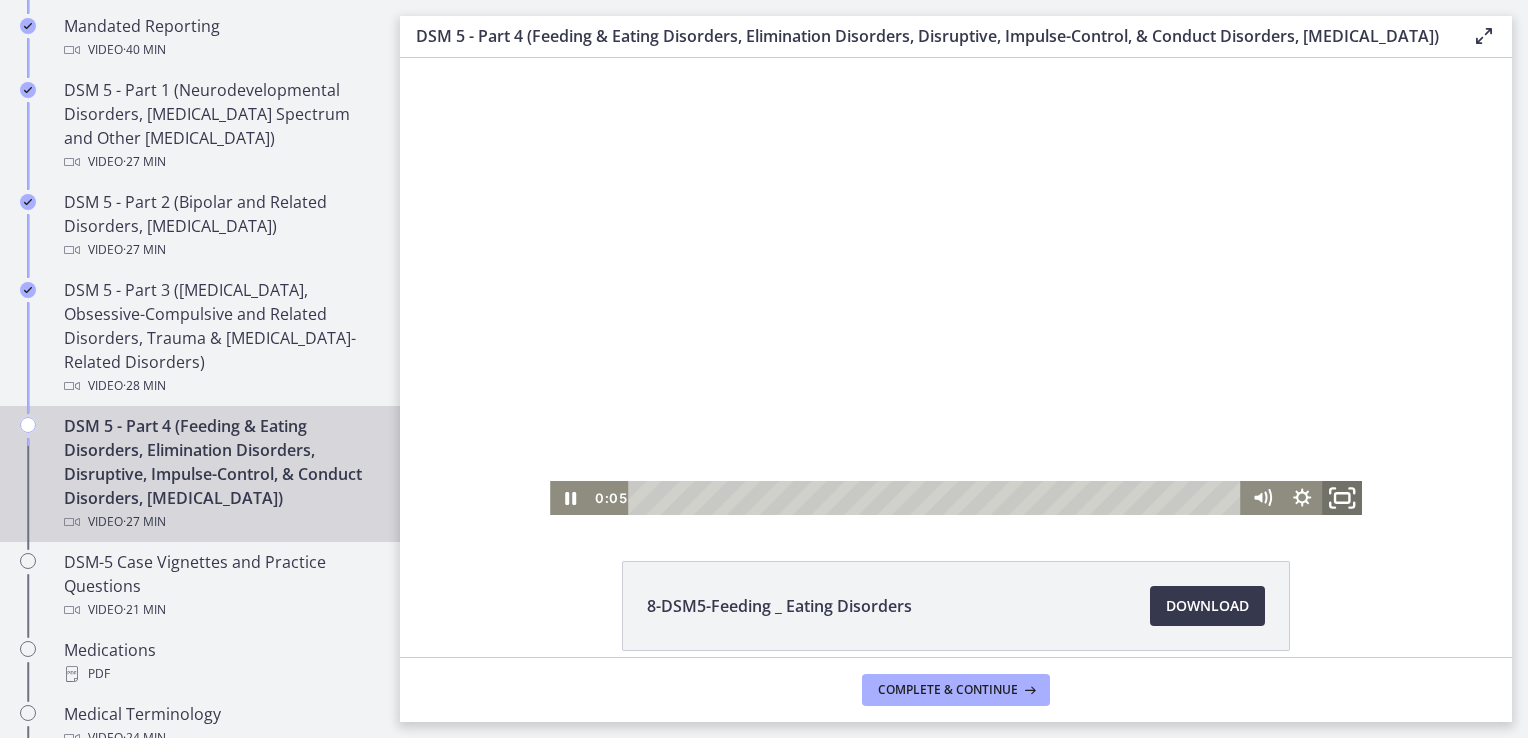 click 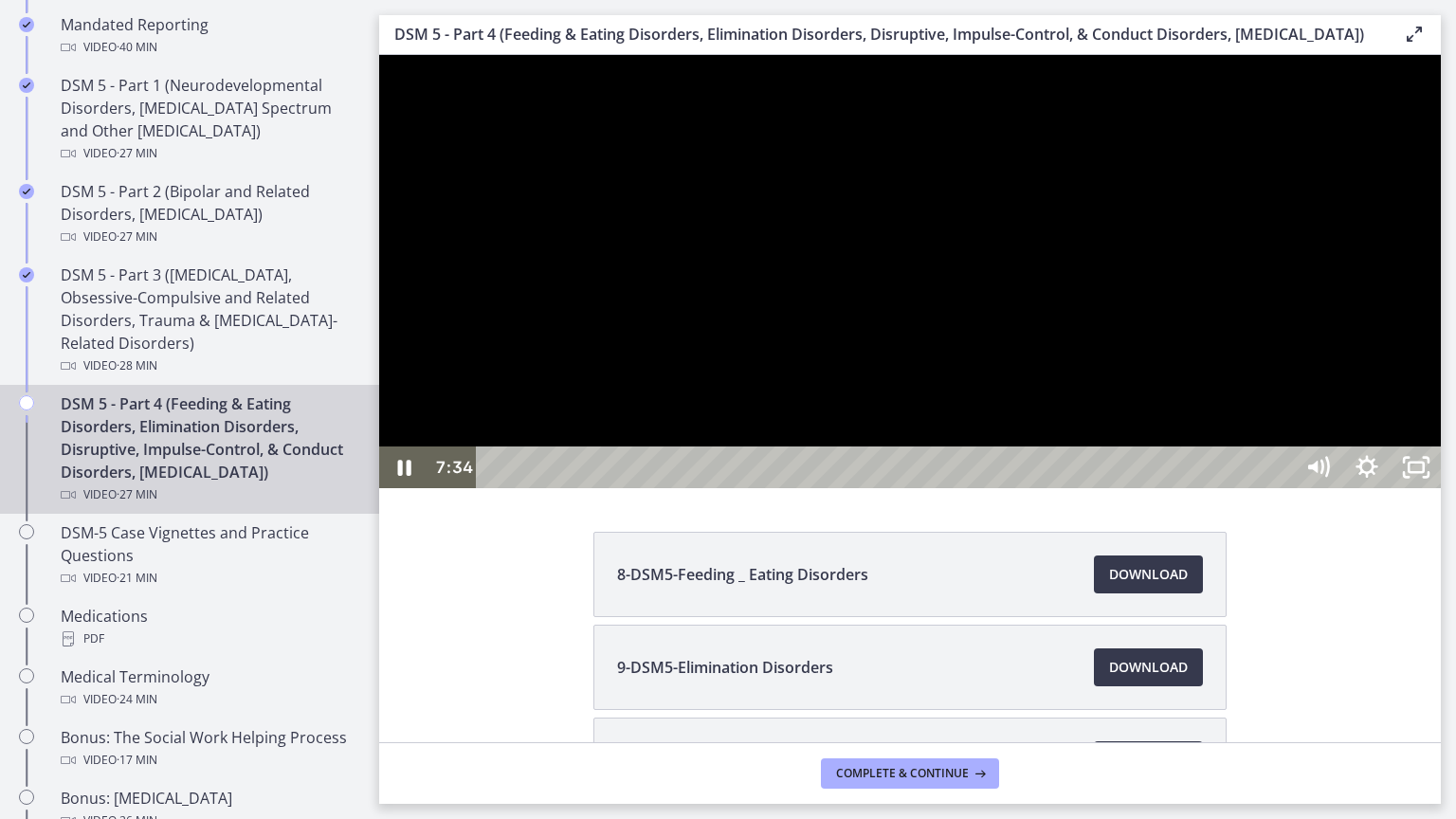 click at bounding box center [910, 271] 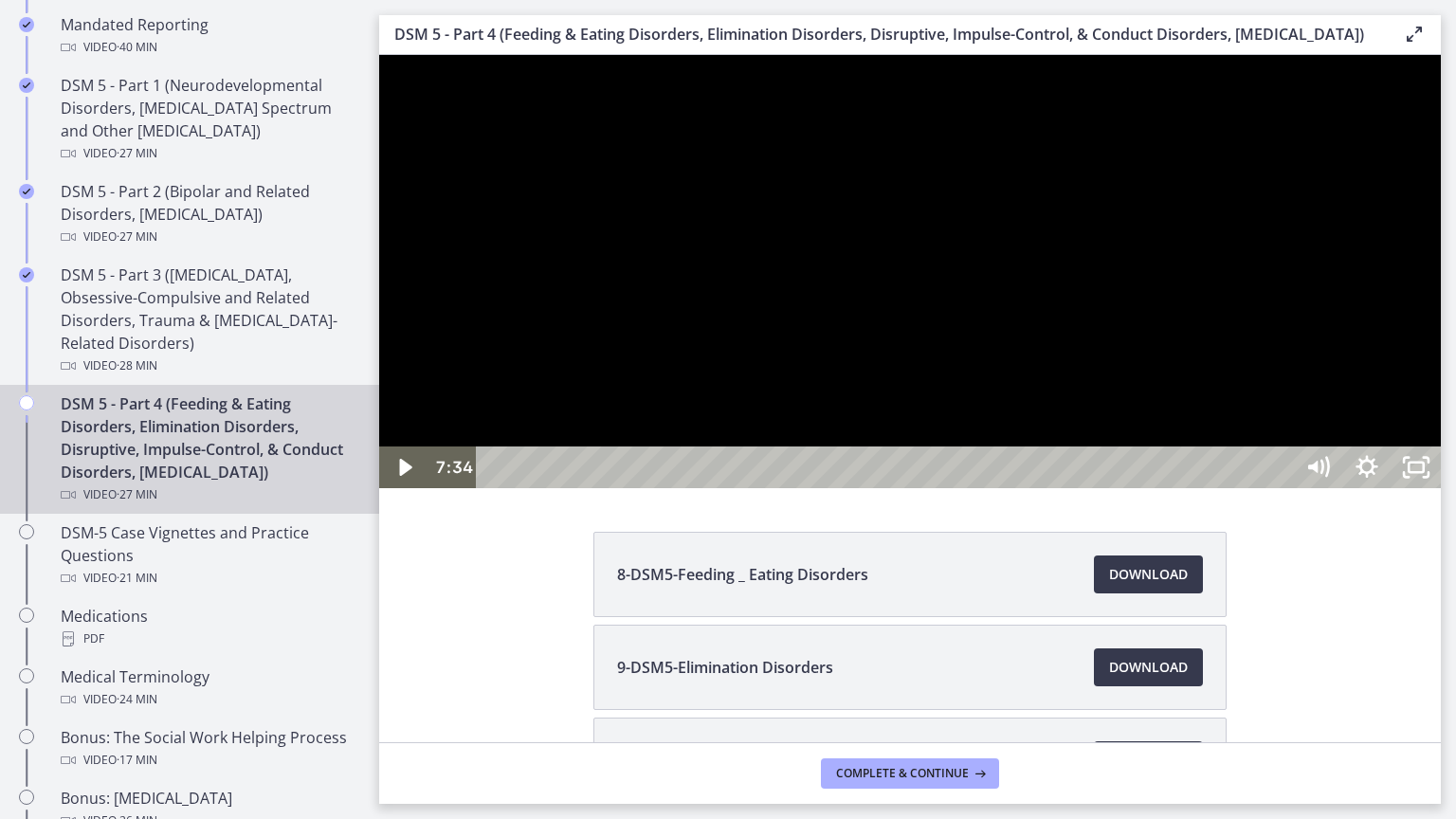 click at bounding box center [910, 271] 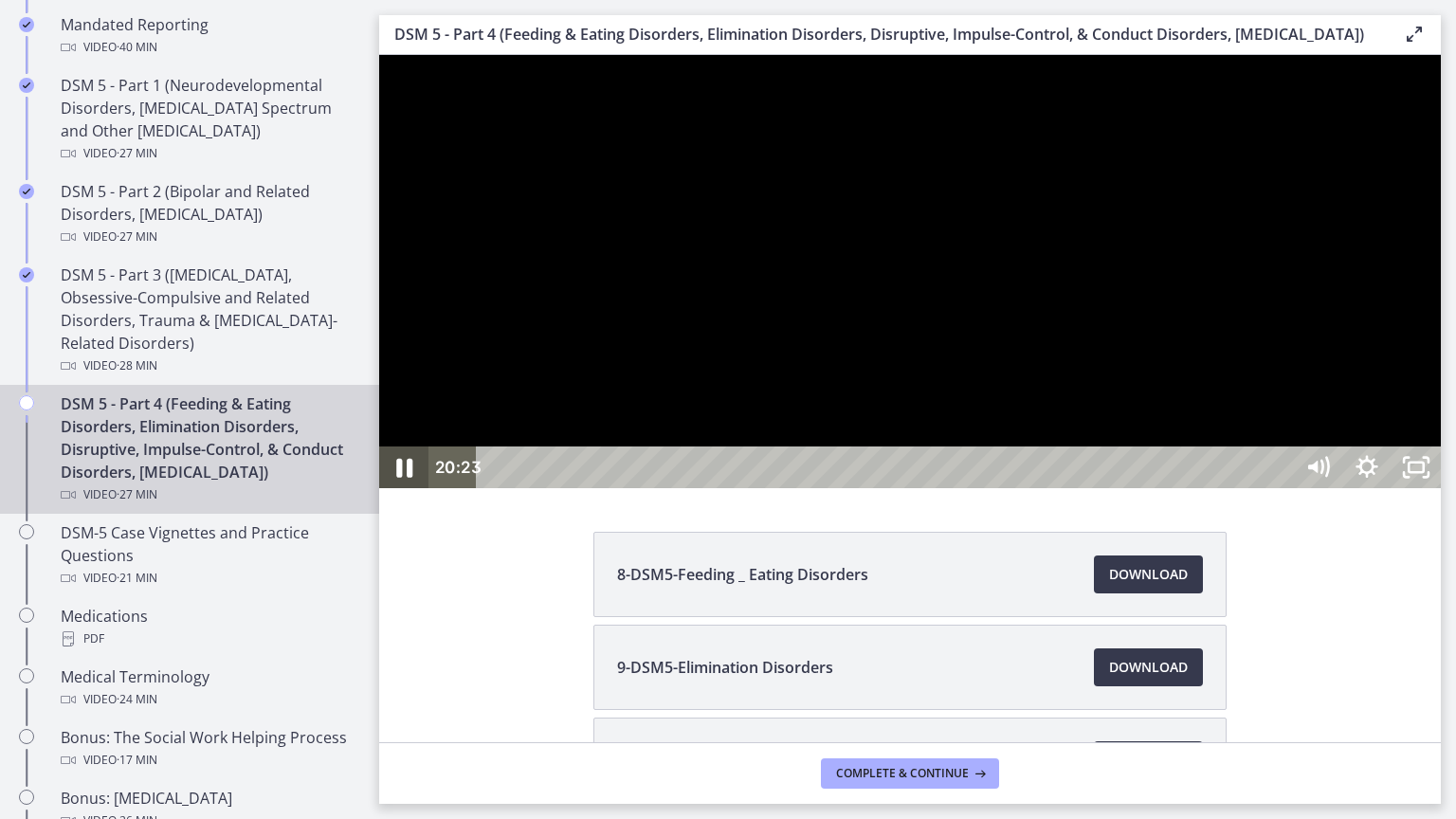 click 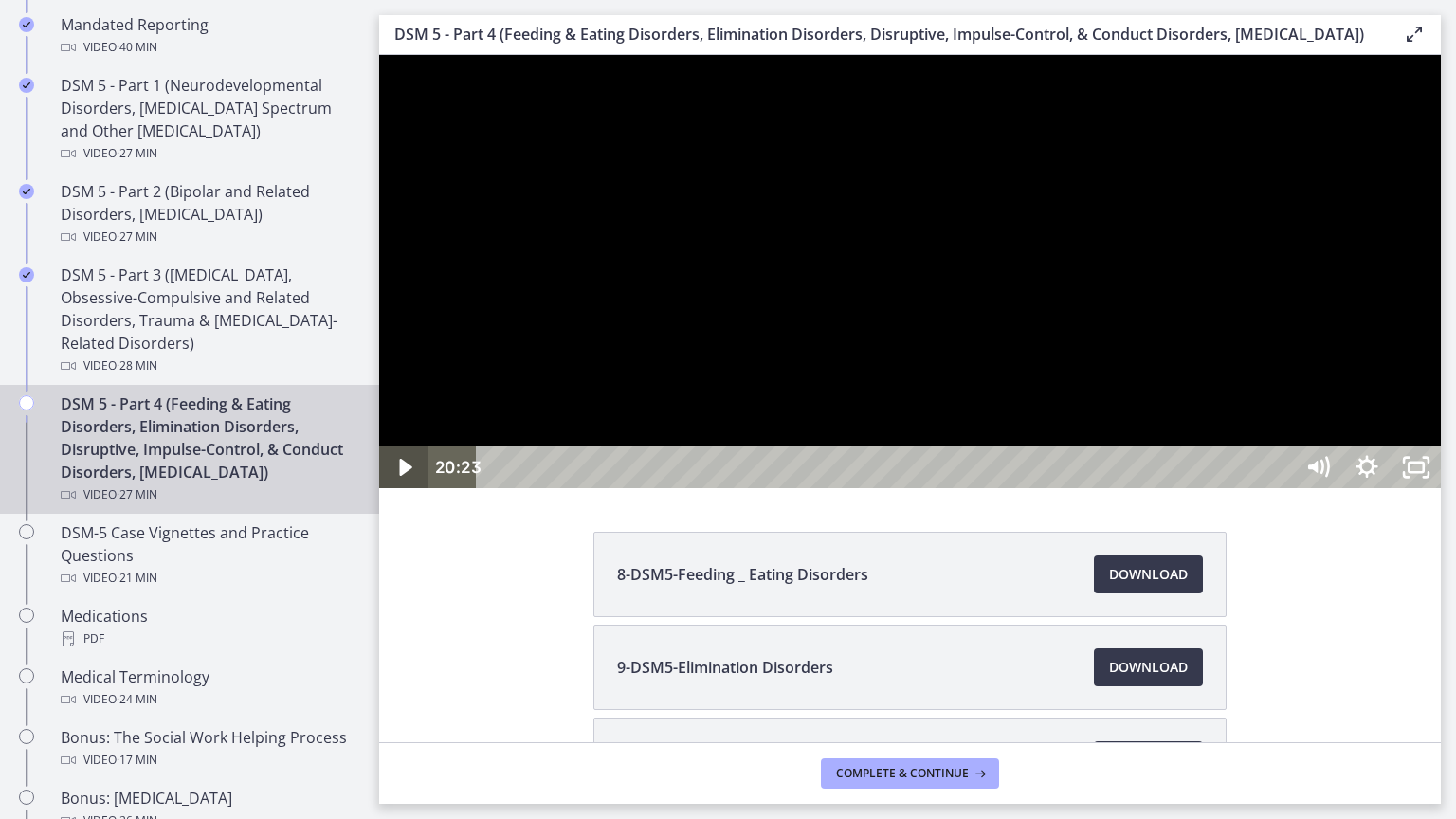 type 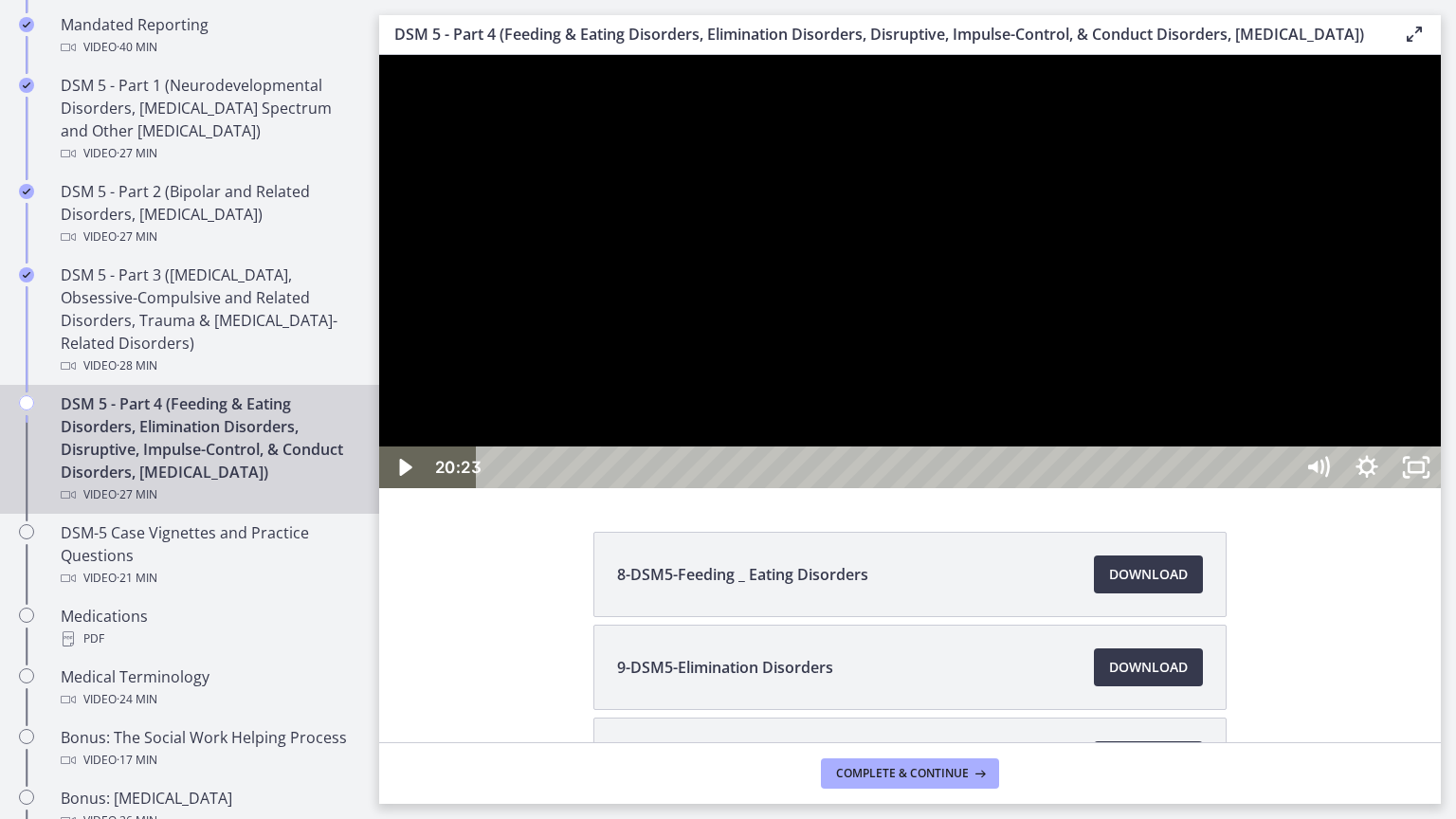 click at bounding box center [910, 271] 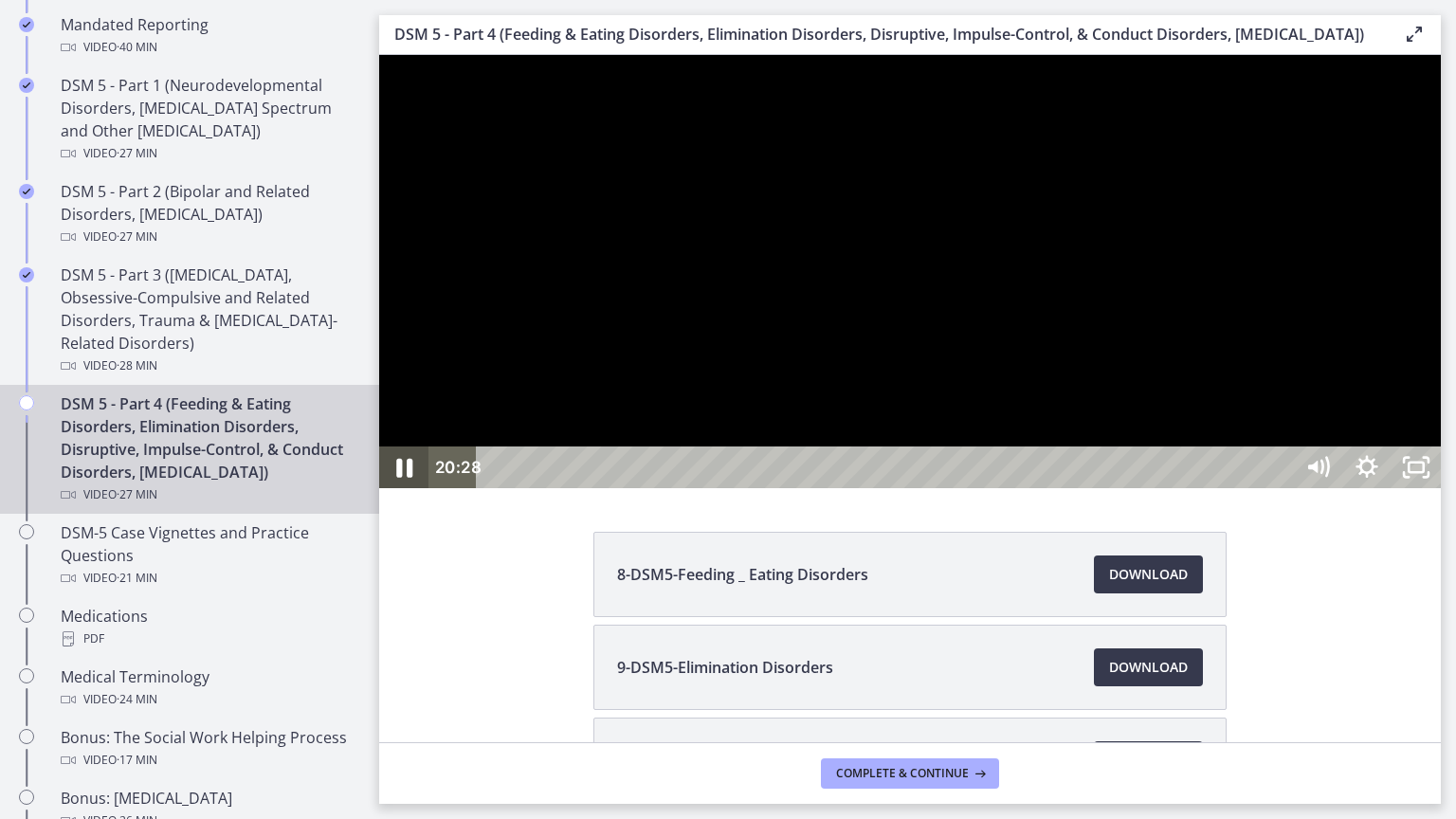 click 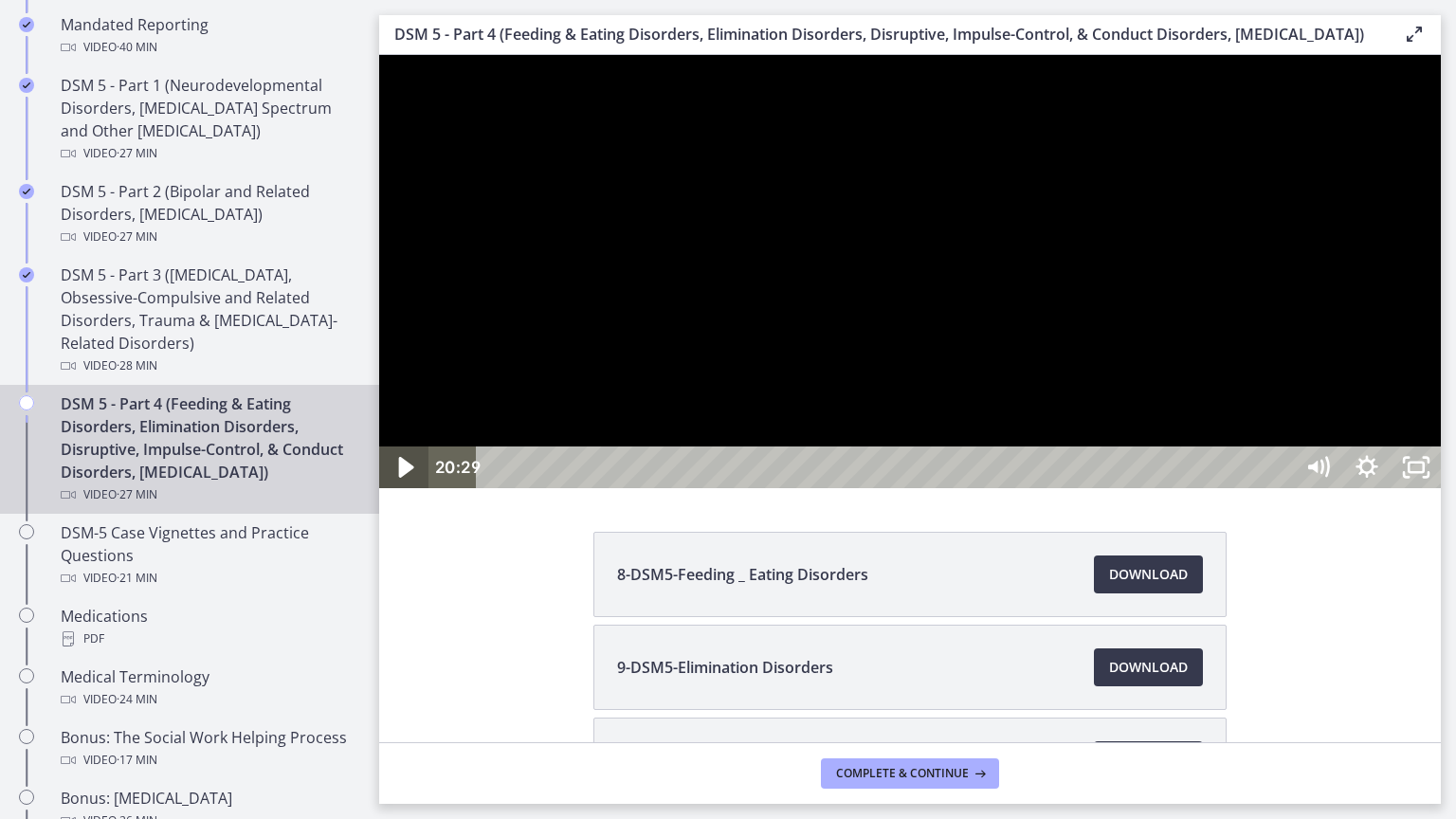 click 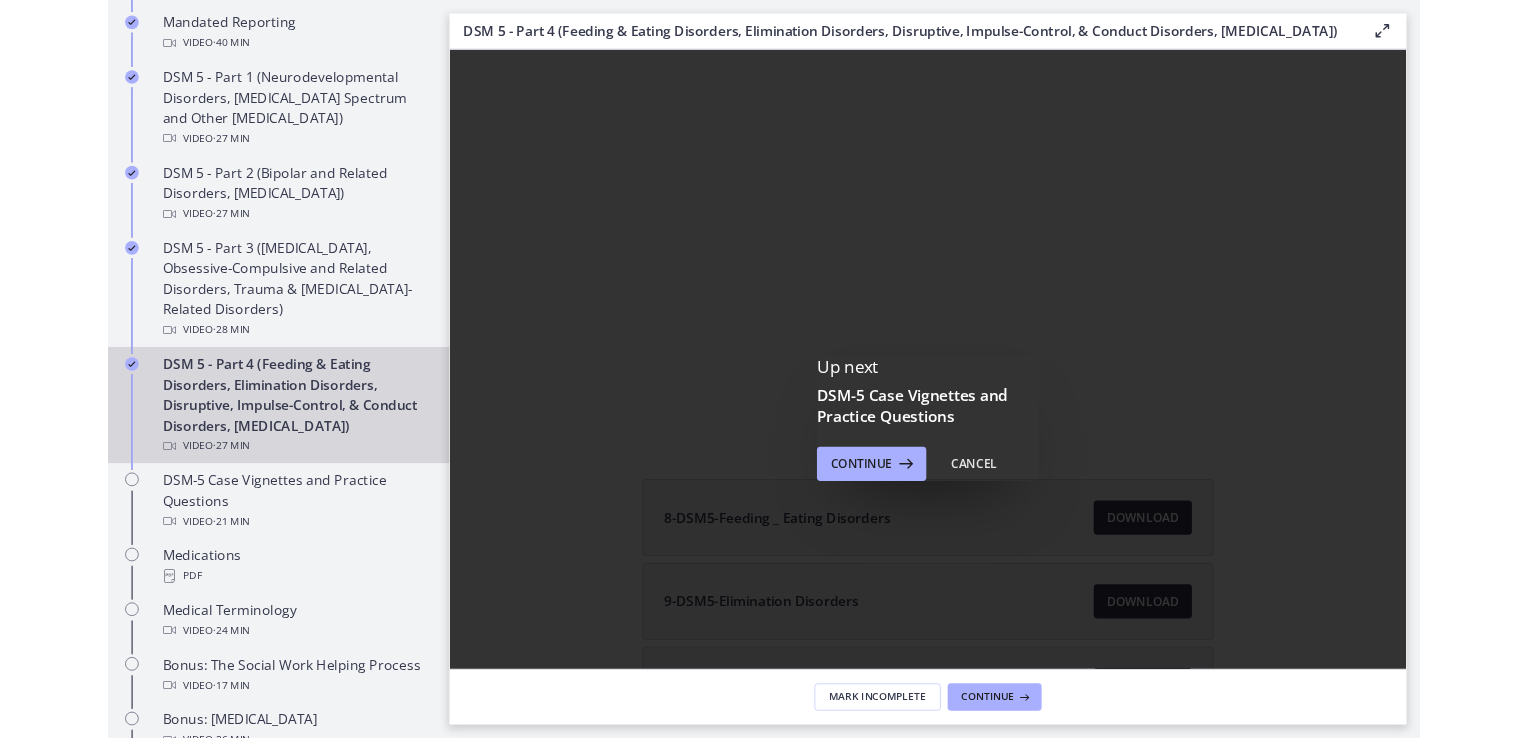scroll, scrollTop: 0, scrollLeft: 0, axis: both 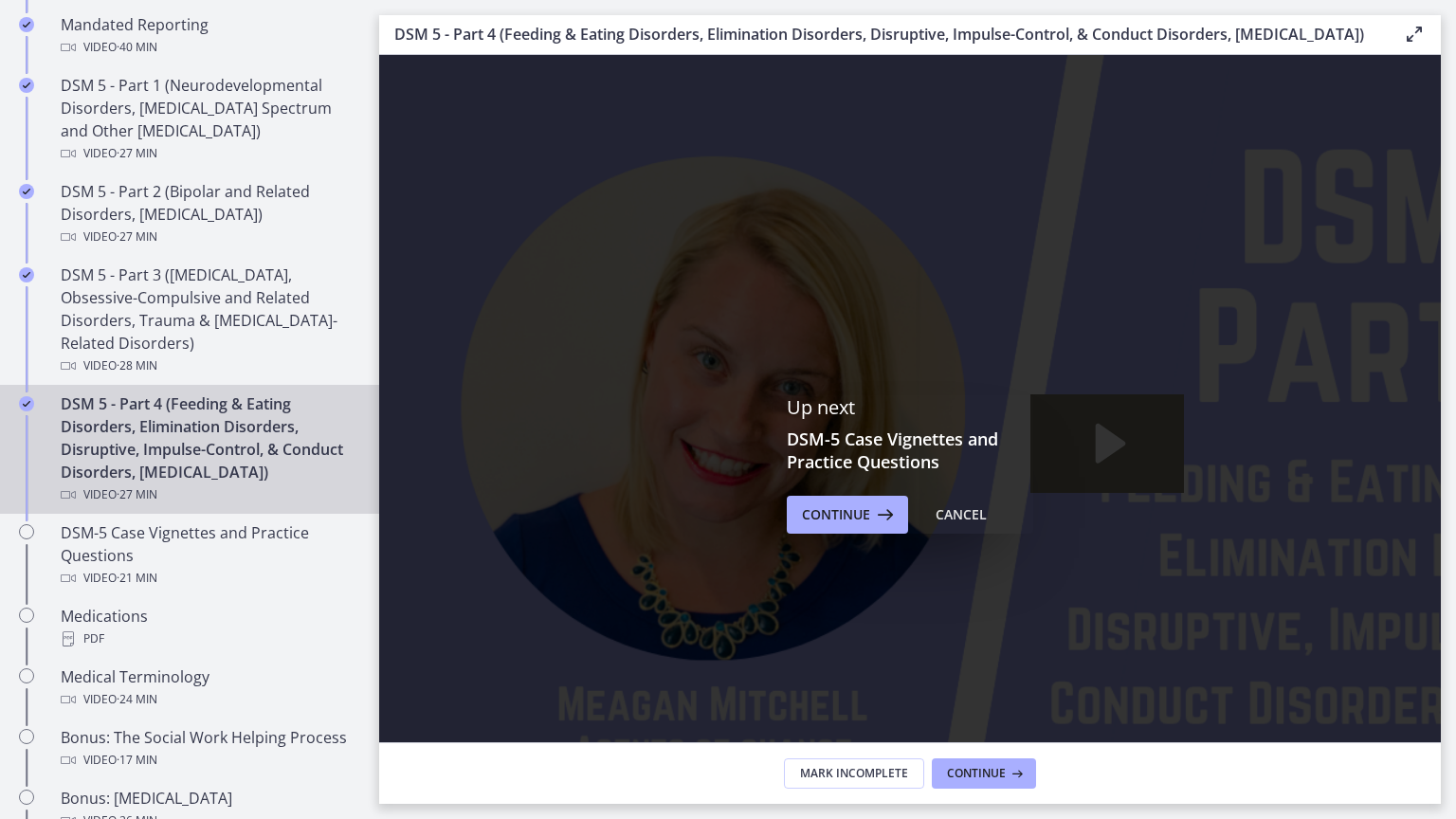 click 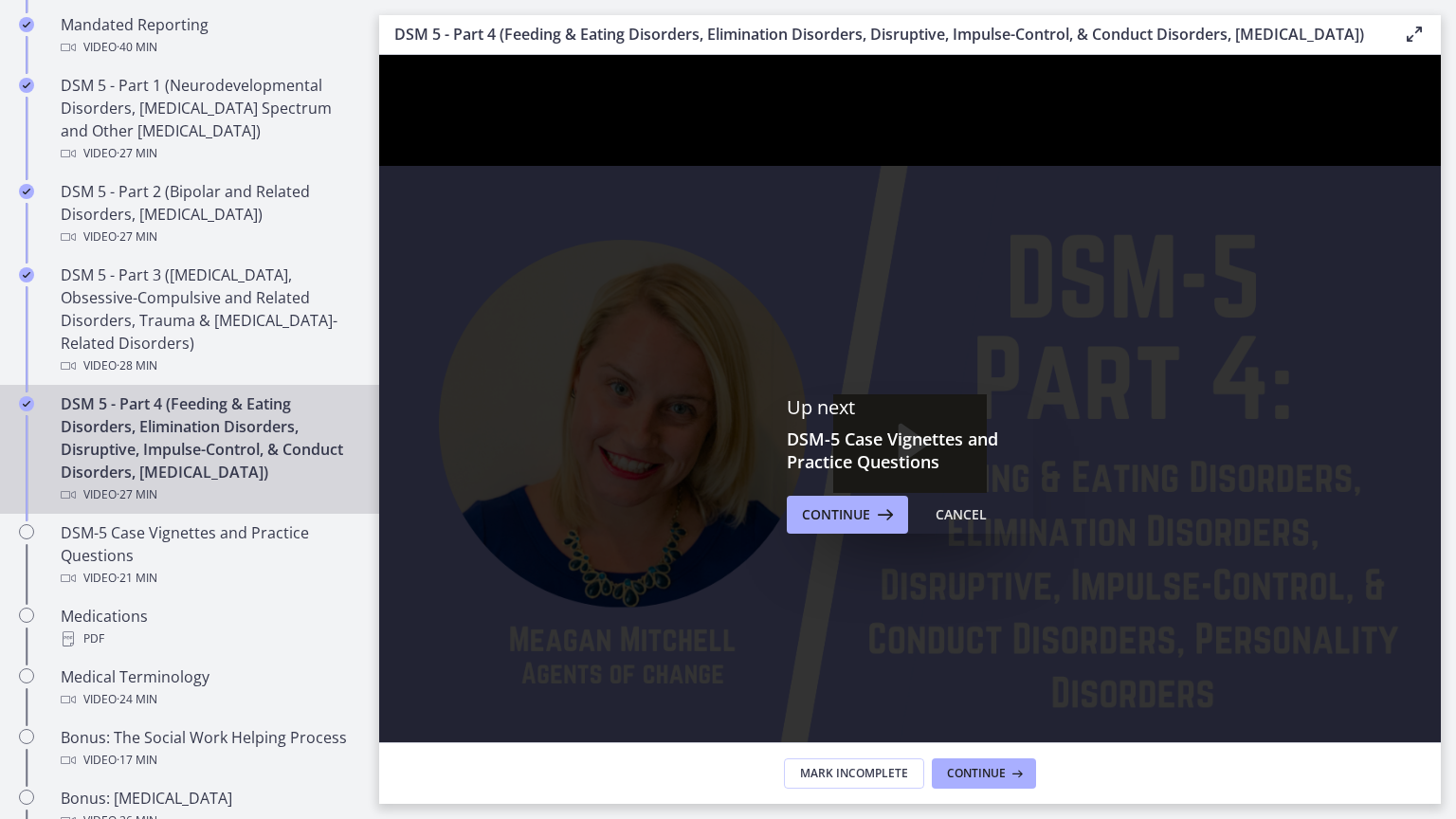 click 